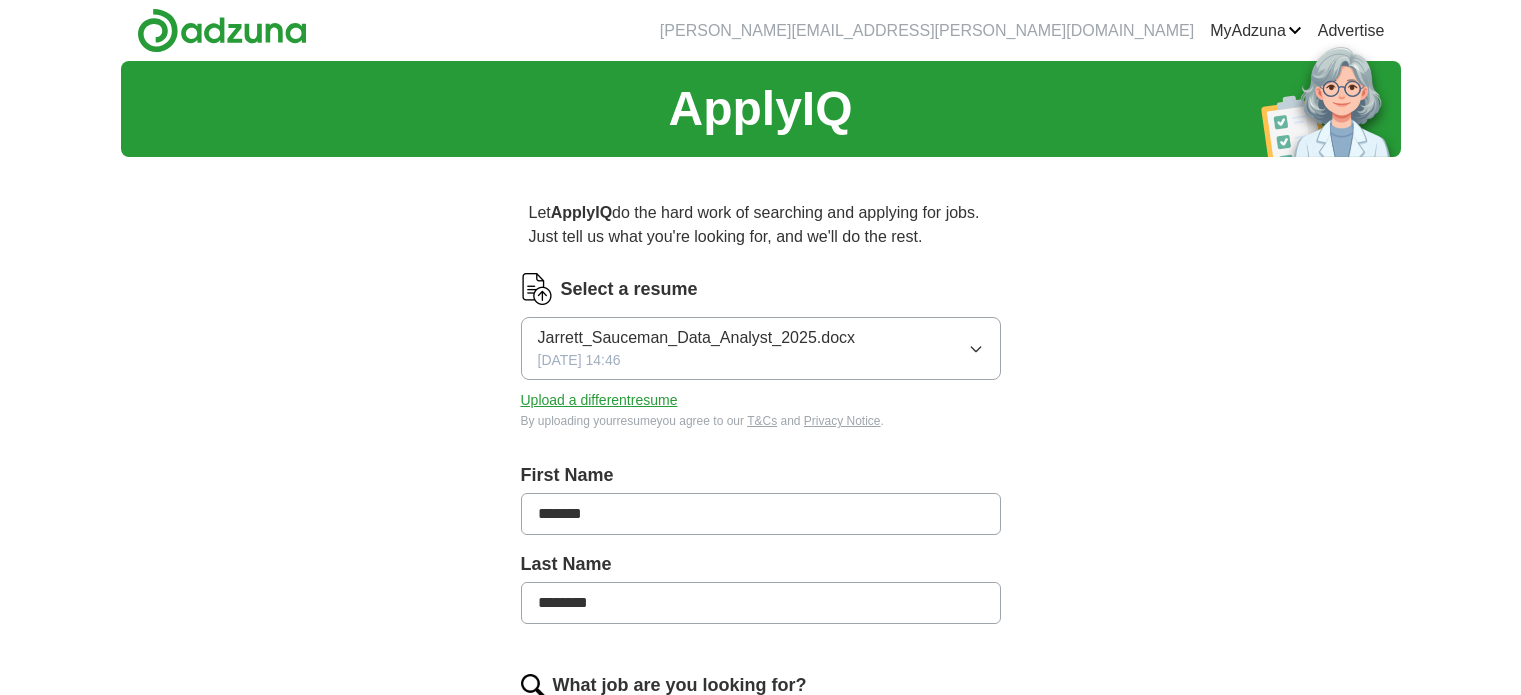 scroll, scrollTop: 0, scrollLeft: 0, axis: both 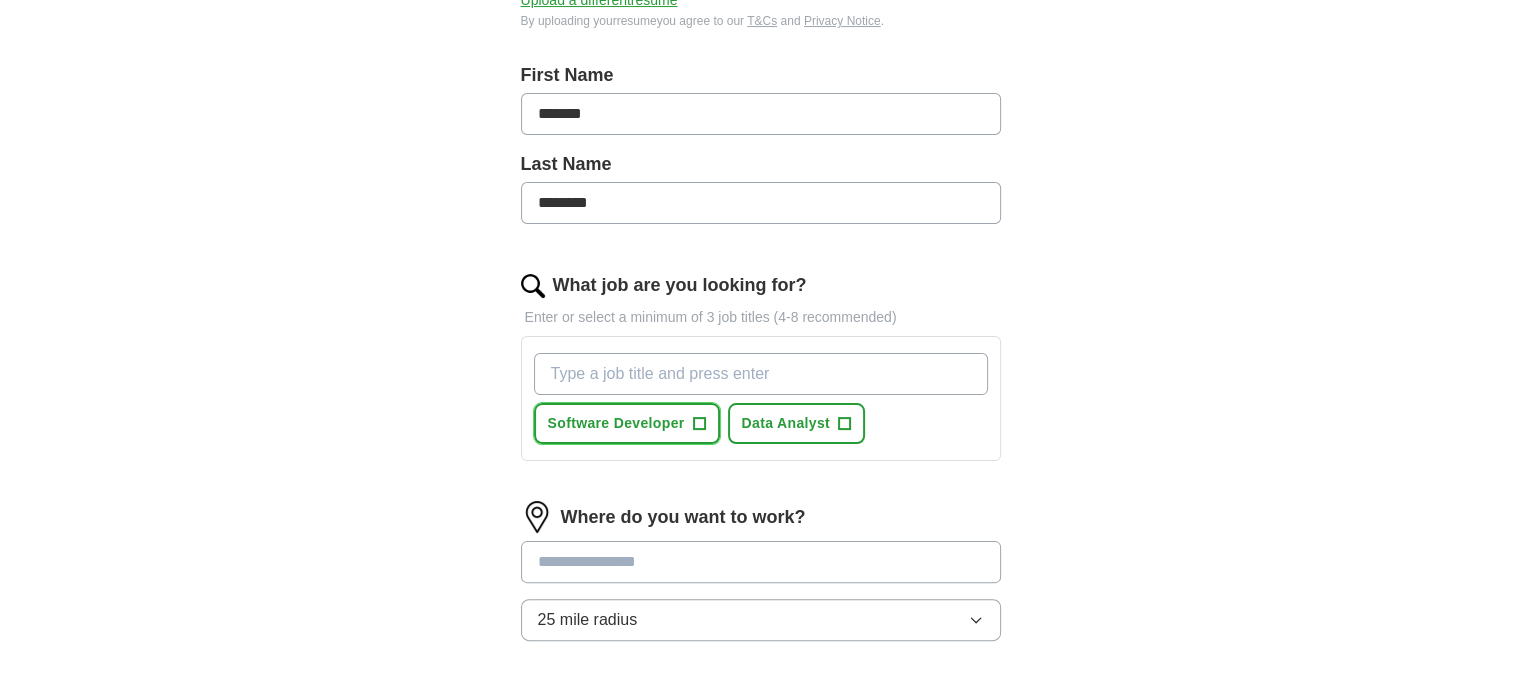 click on "+" at bounding box center (699, 424) 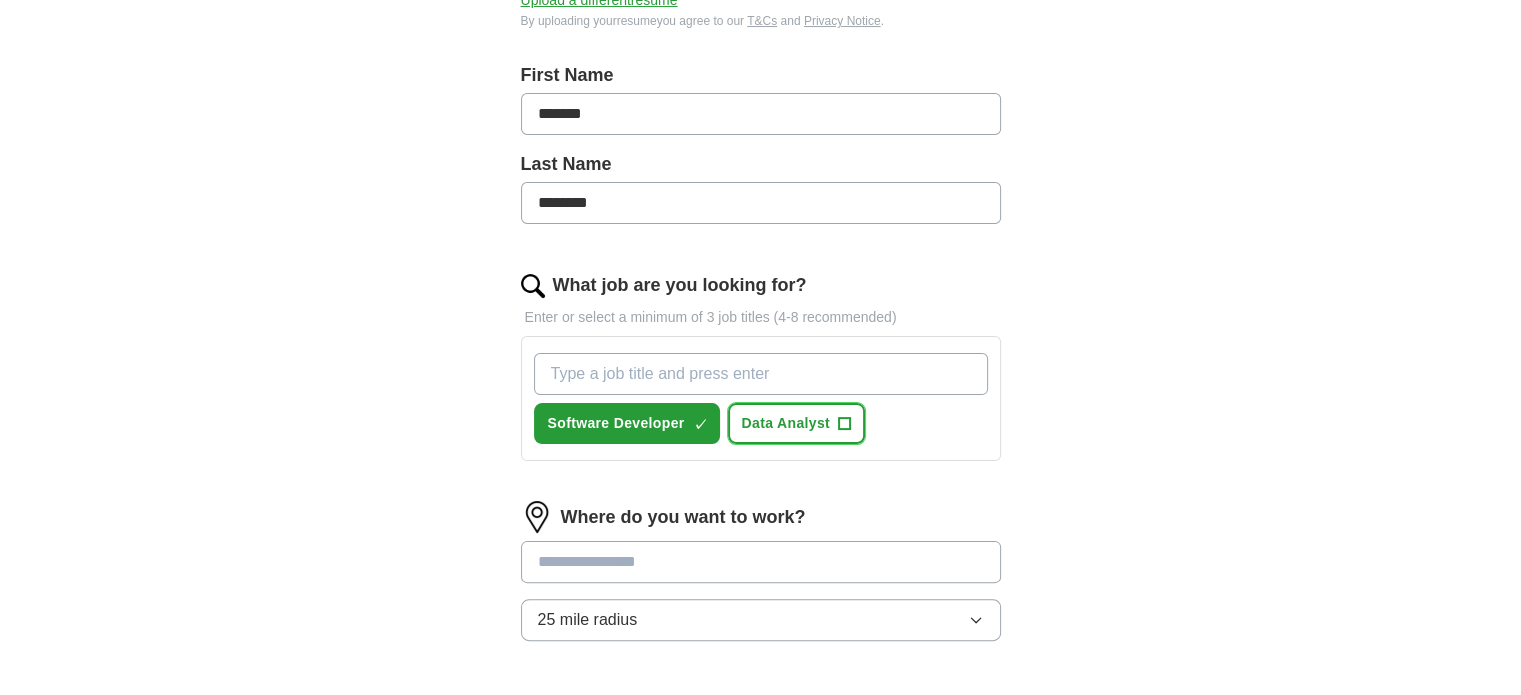 click on "+" at bounding box center [845, 424] 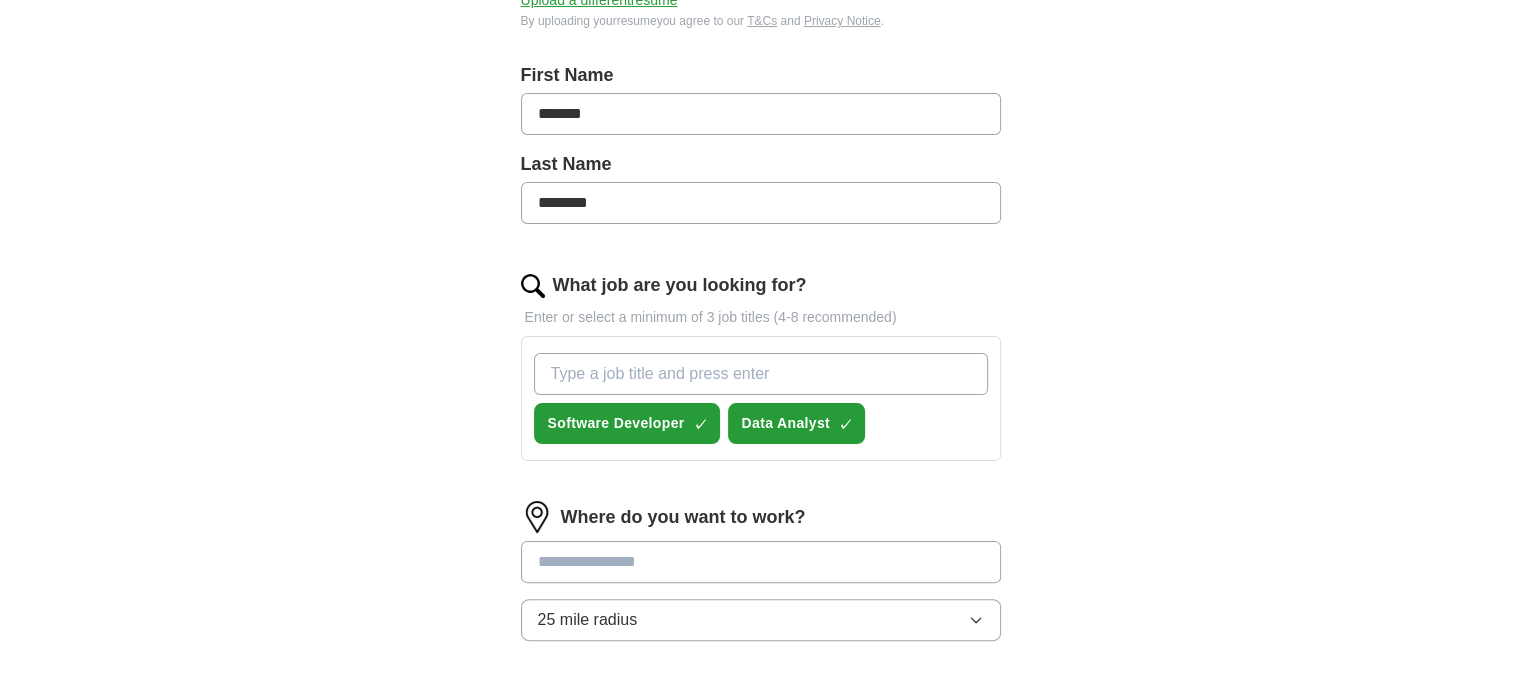click at bounding box center (761, 562) 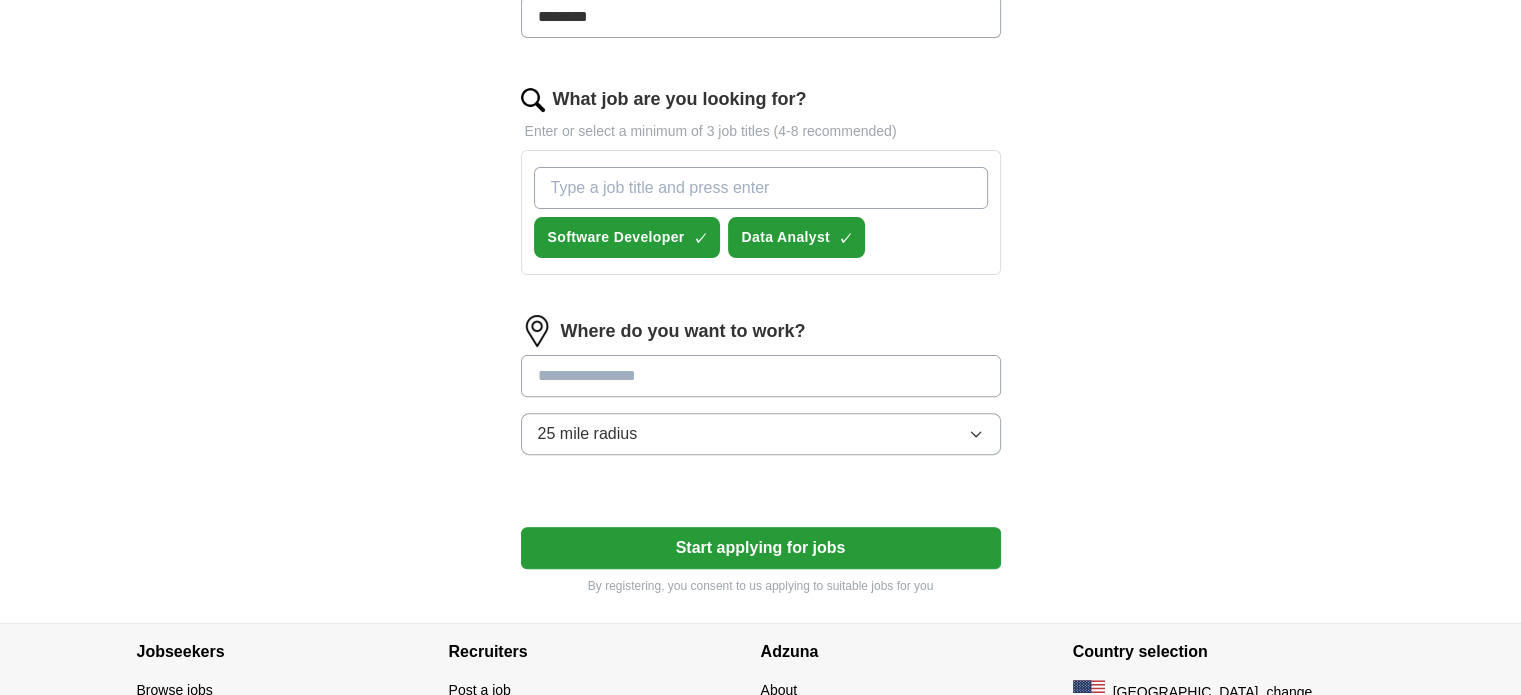scroll, scrollTop: 600, scrollLeft: 0, axis: vertical 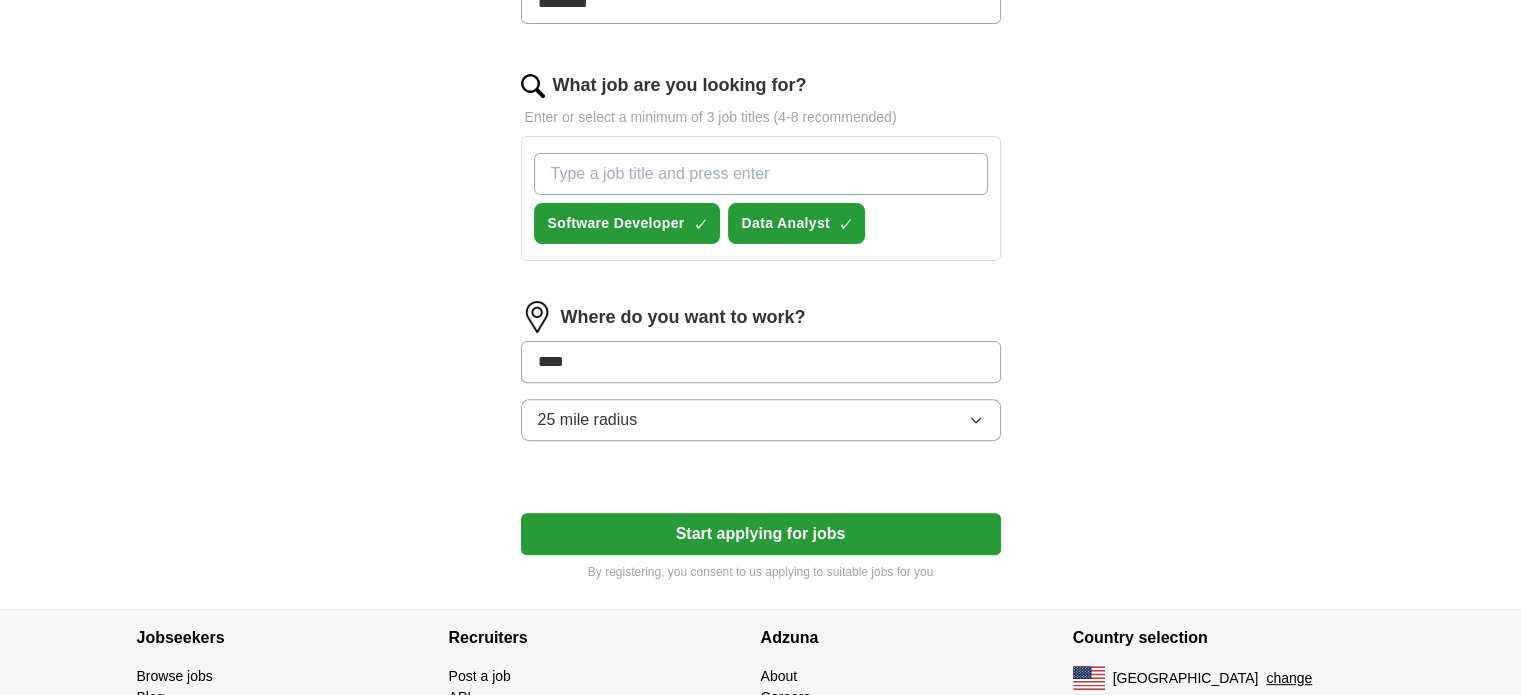 type on "*****" 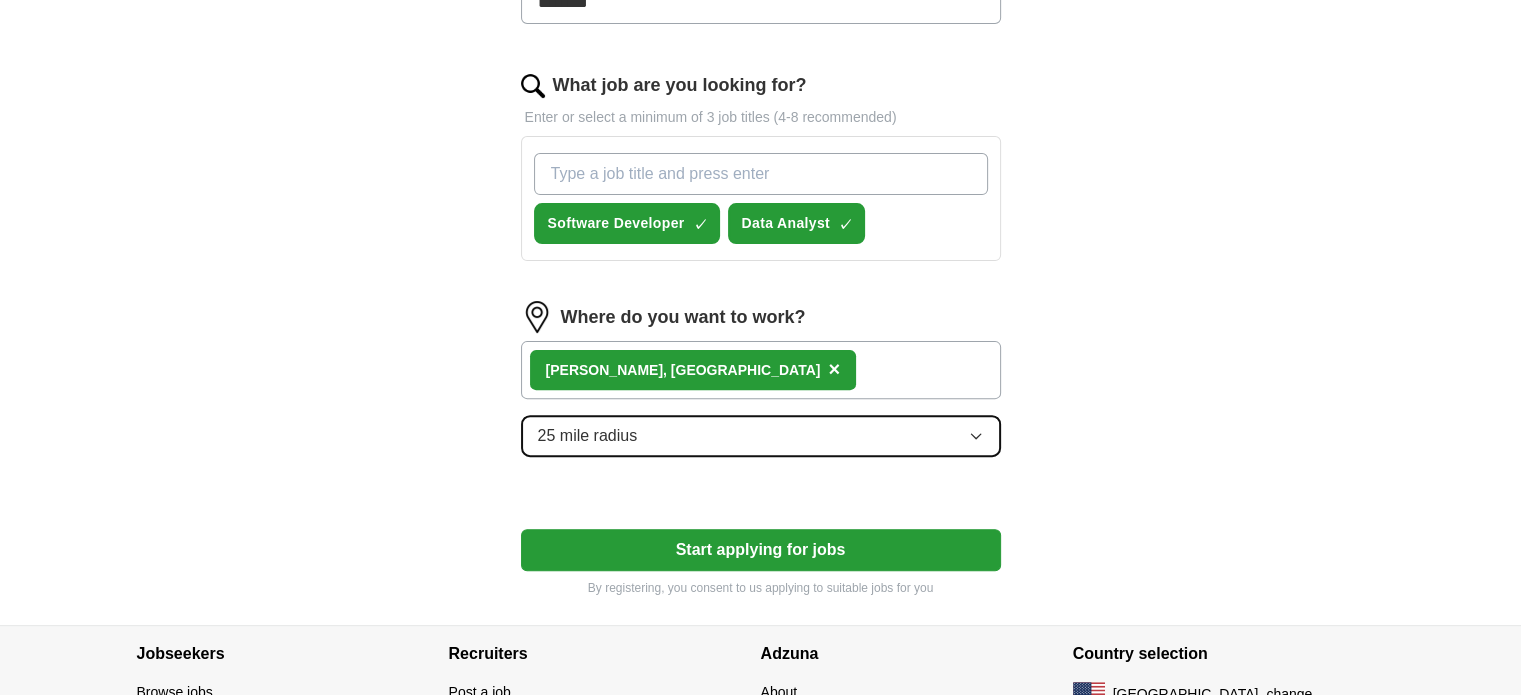click on "25 mile radius" at bounding box center (761, 436) 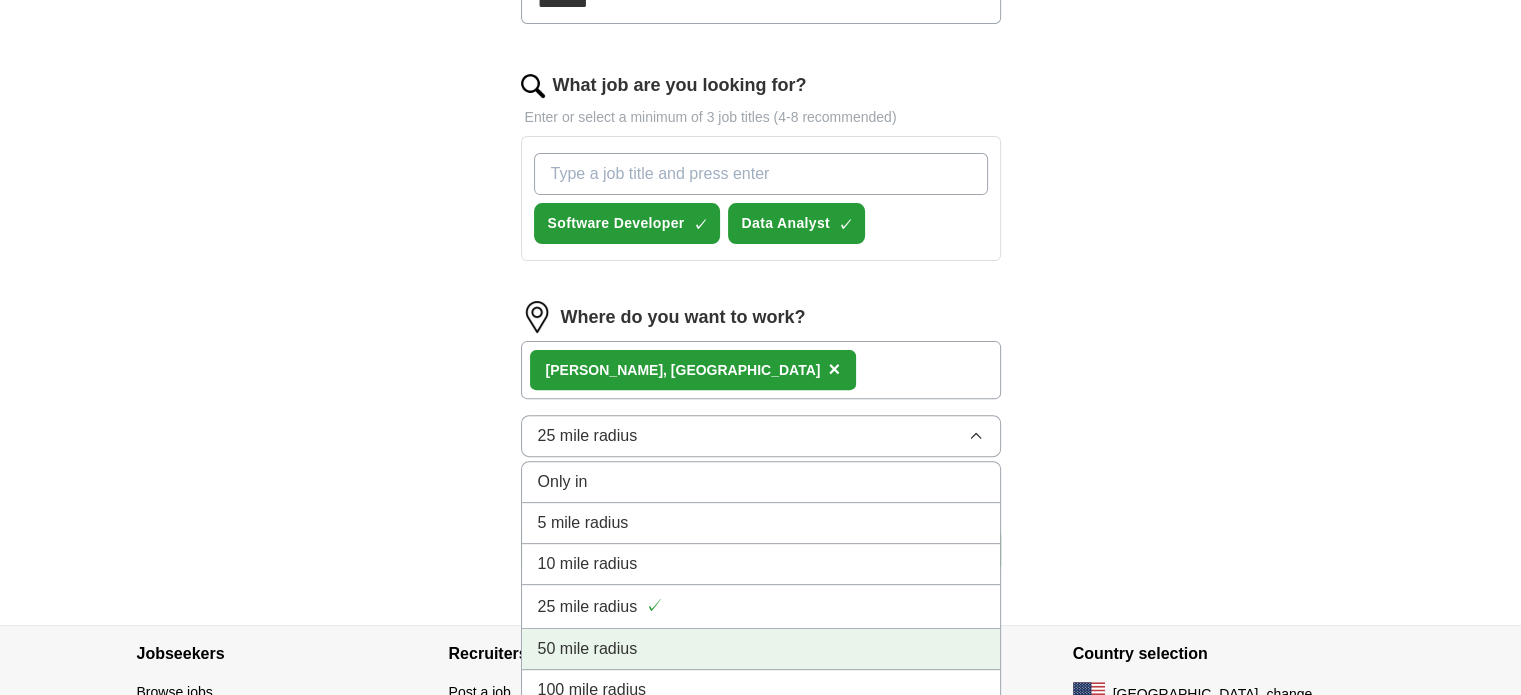 click on "50 mile radius" at bounding box center (761, 649) 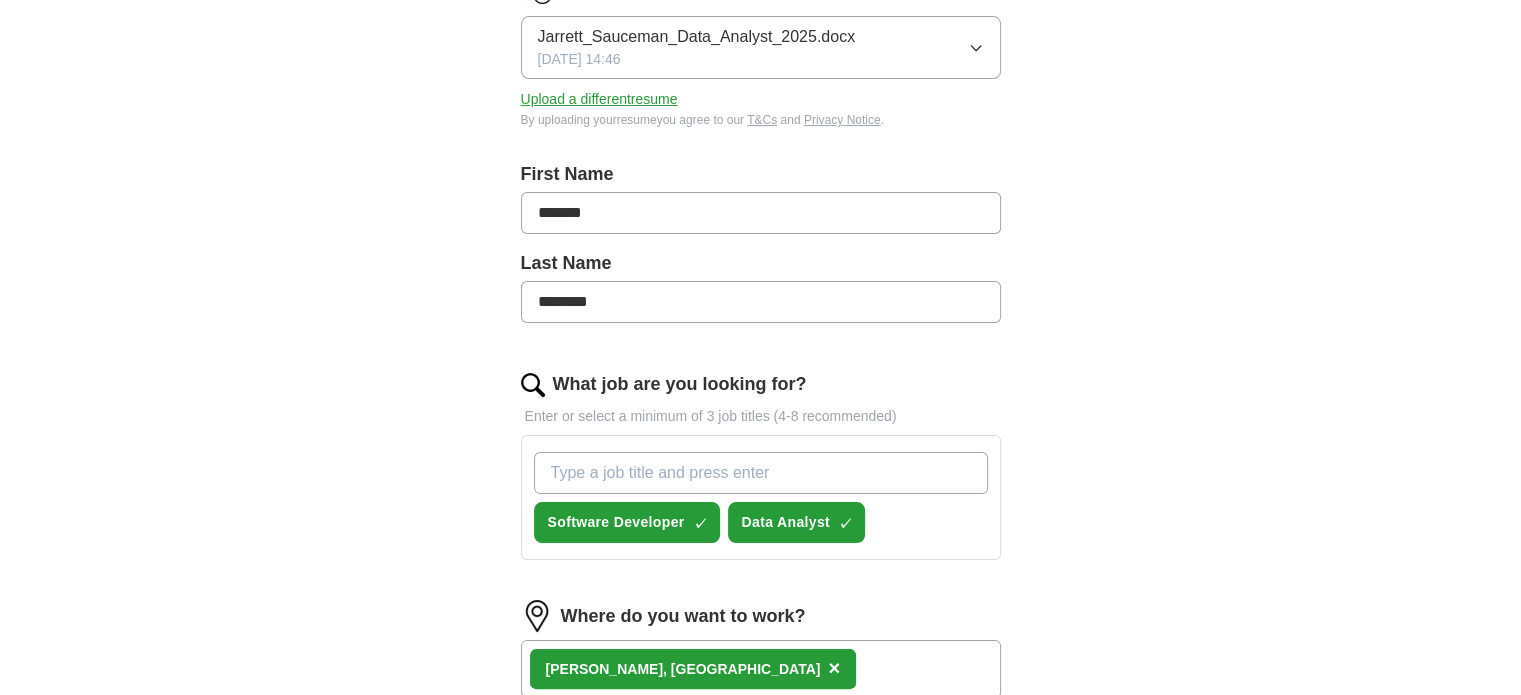 scroll, scrollTop: 300, scrollLeft: 0, axis: vertical 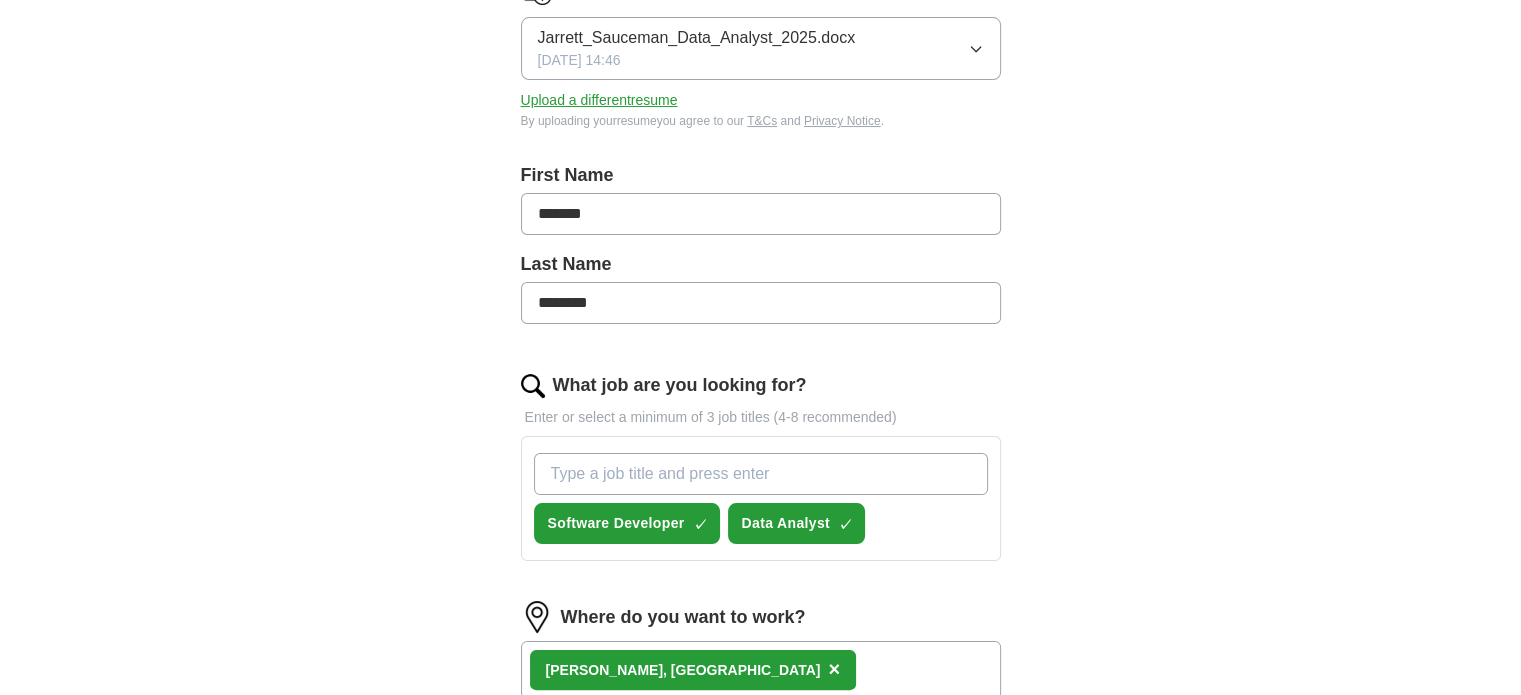 click on "What job are you looking for?" at bounding box center [761, 474] 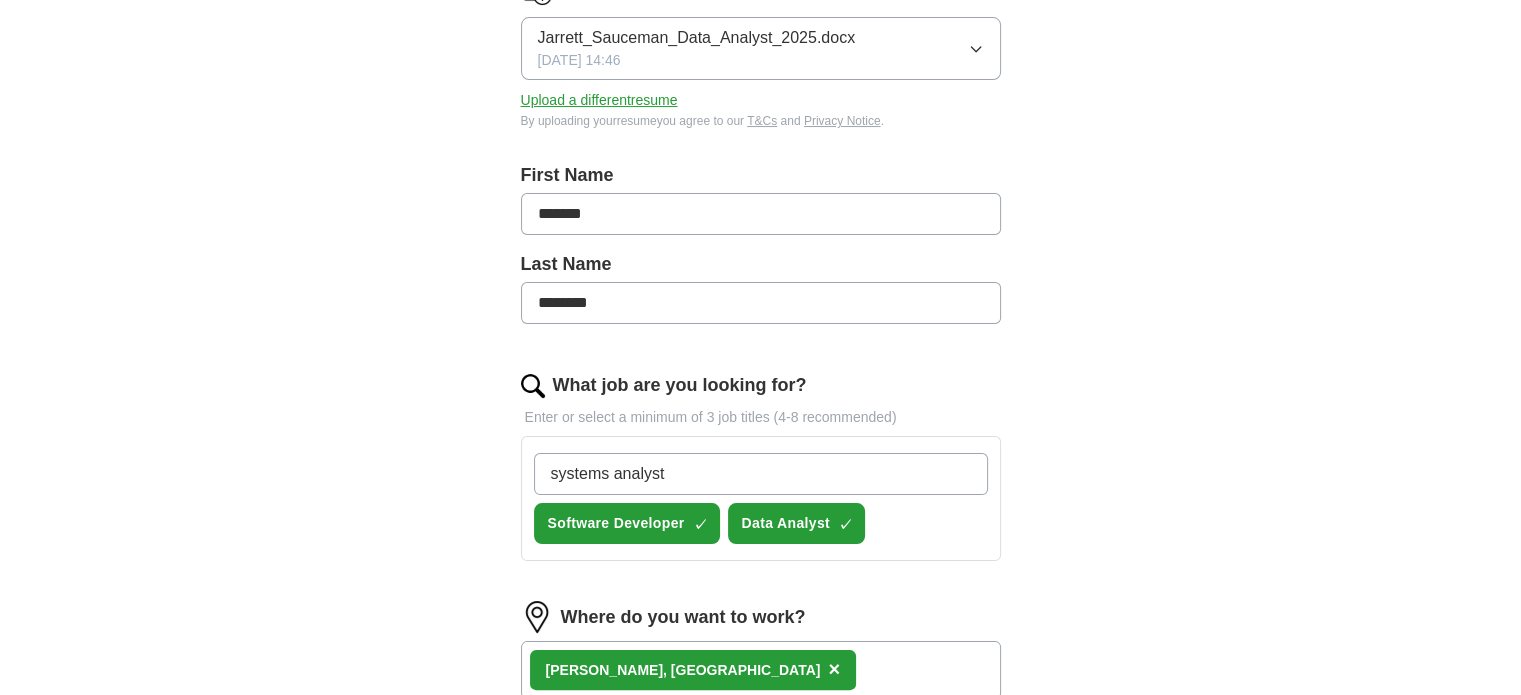 type on "systems analyst" 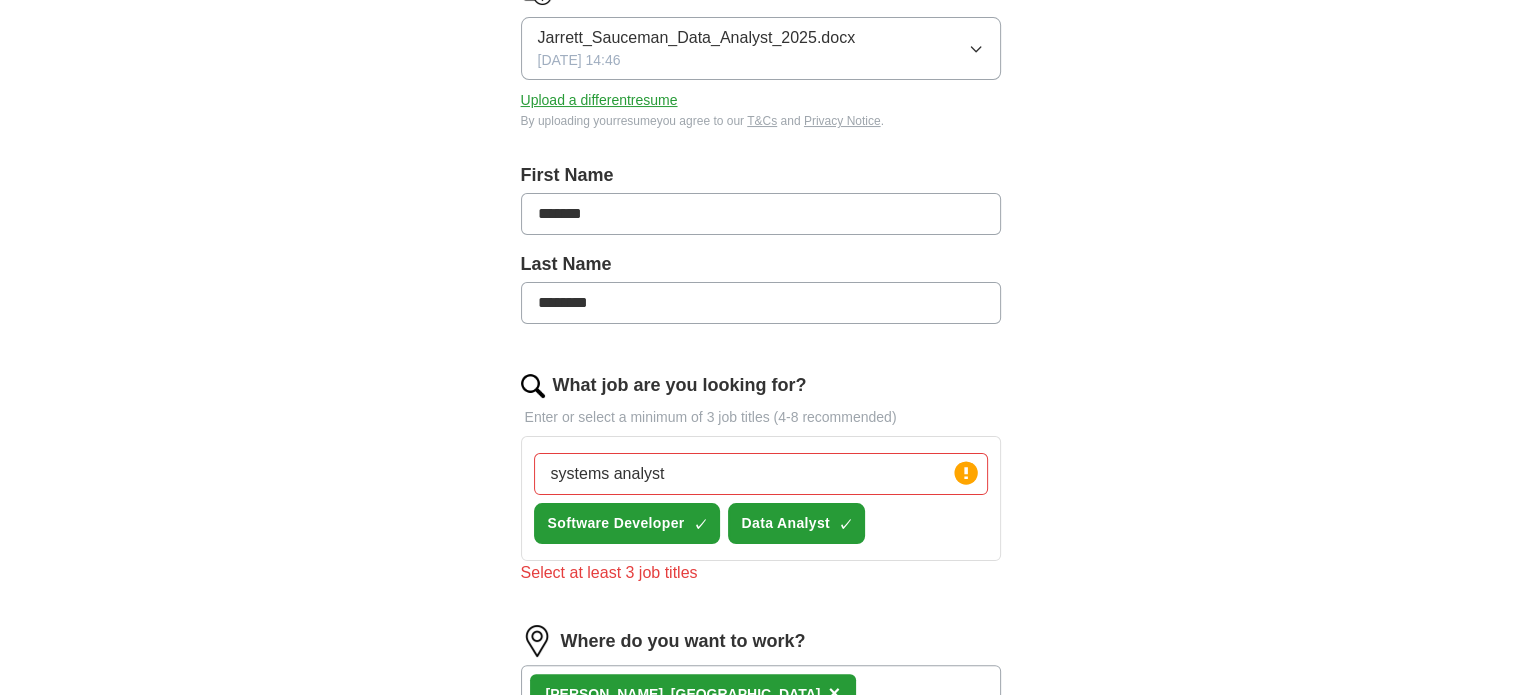 drag, startPoint x: 820, startPoint y: 471, endPoint x: 428, endPoint y: 472, distance: 392.00128 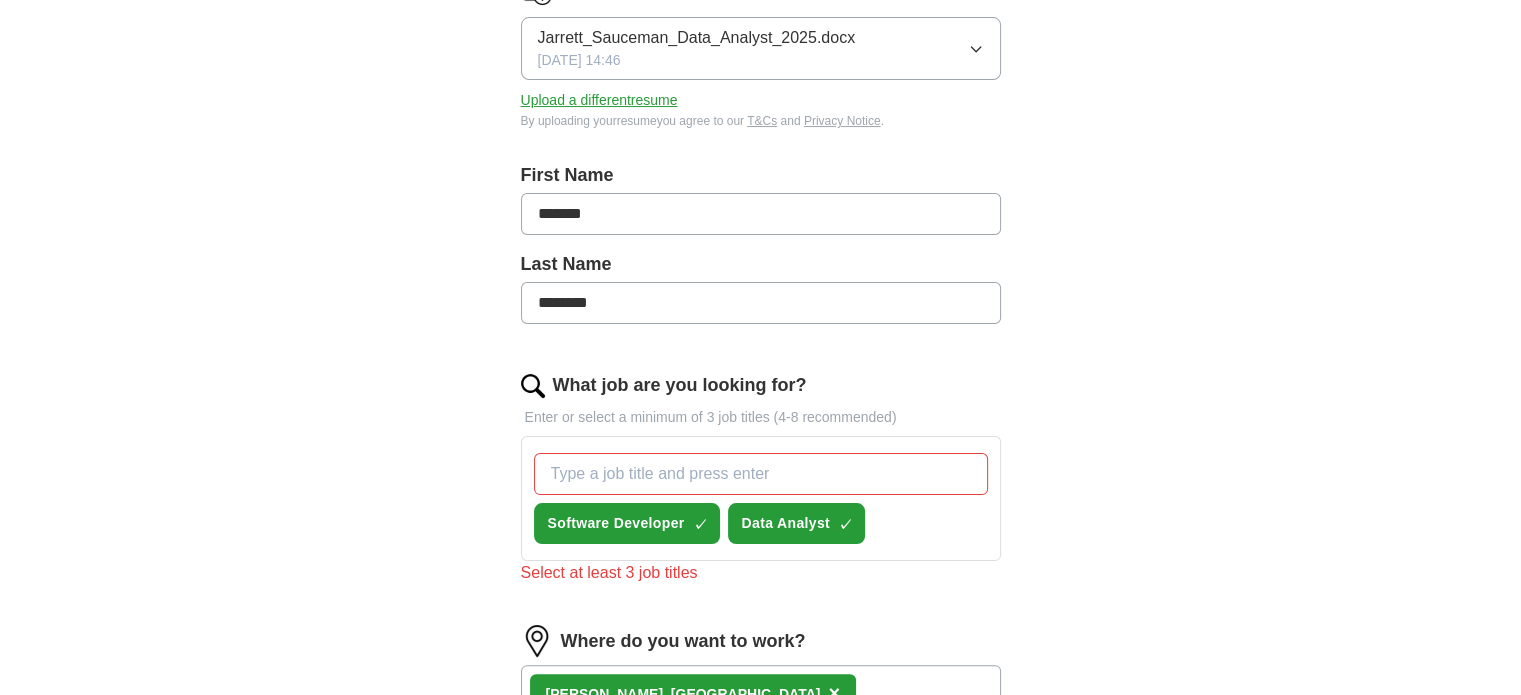 click on "Software Developer ✓ × Data Analyst ✓ ×" at bounding box center [761, 498] 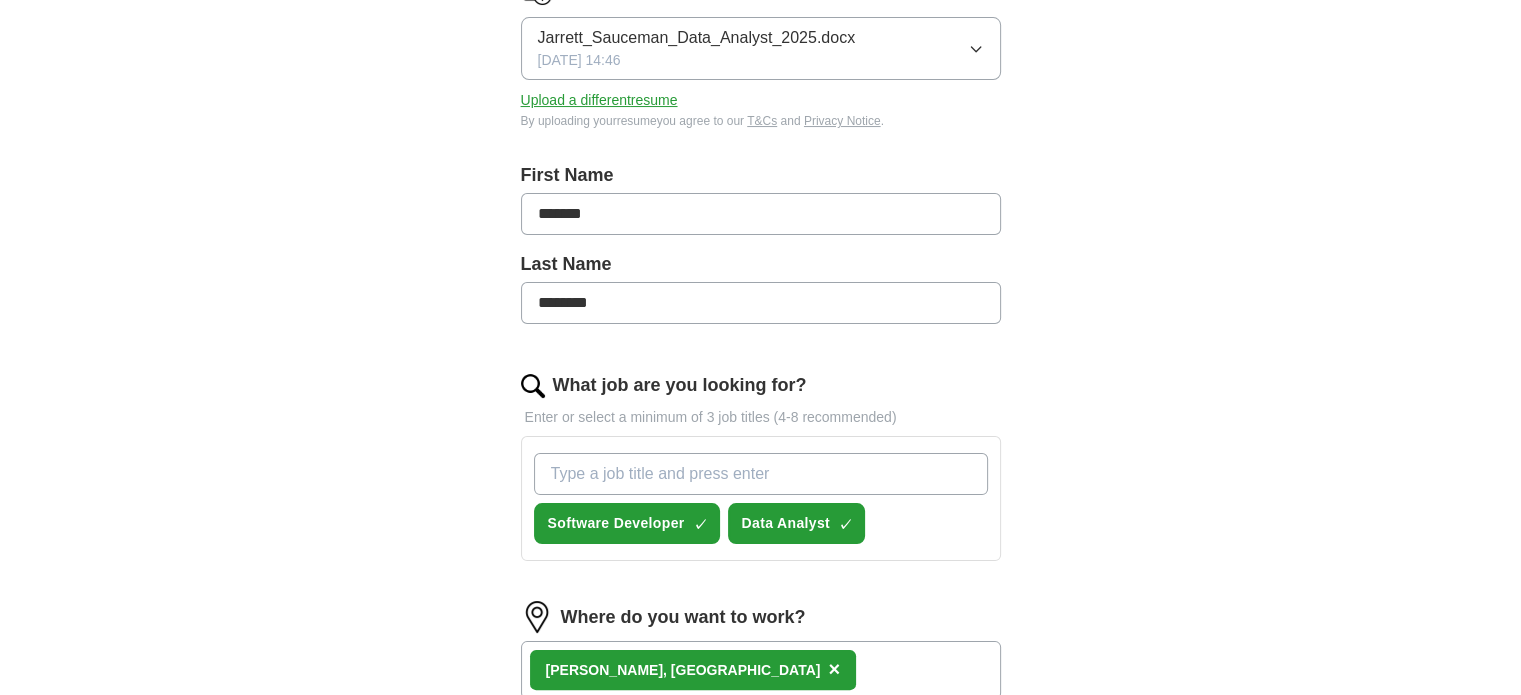 click on "What job are you looking for?" at bounding box center [761, 474] 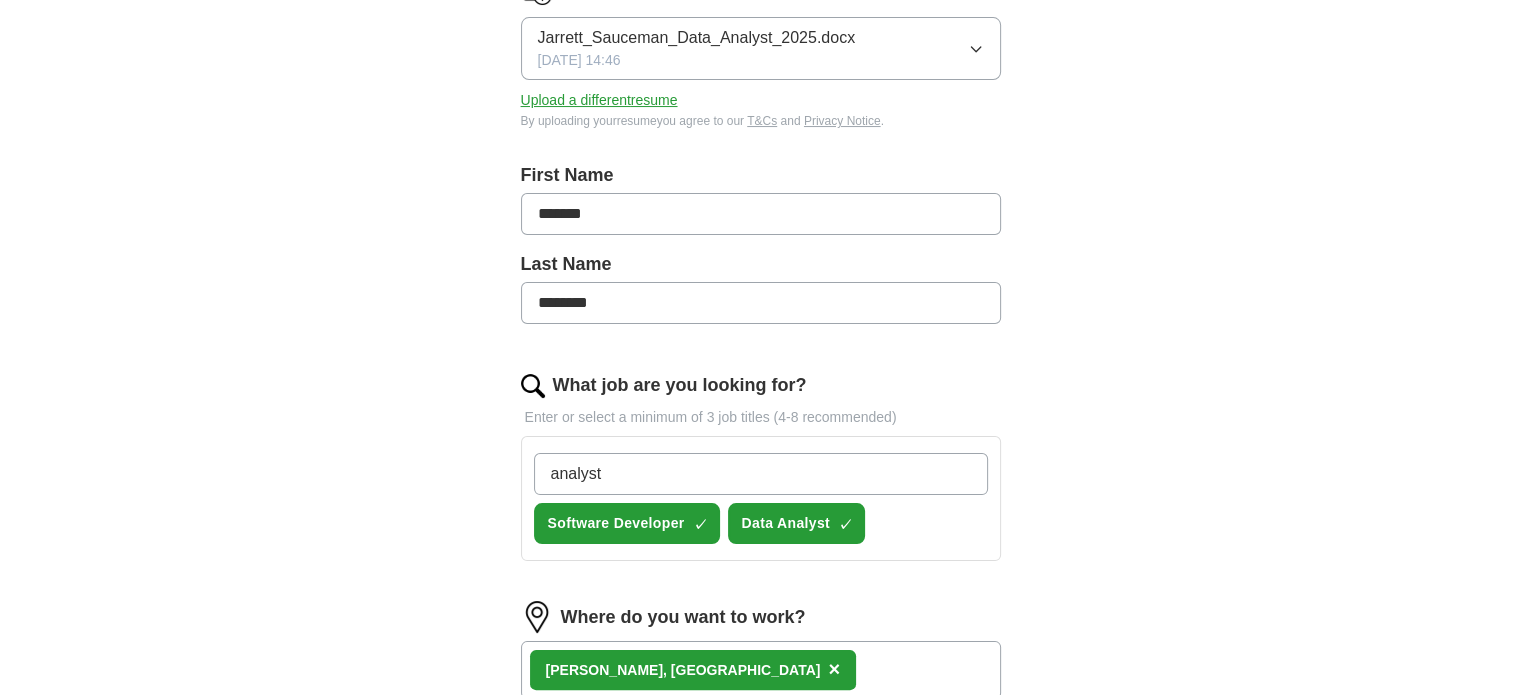 click on "analyst" at bounding box center (761, 474) 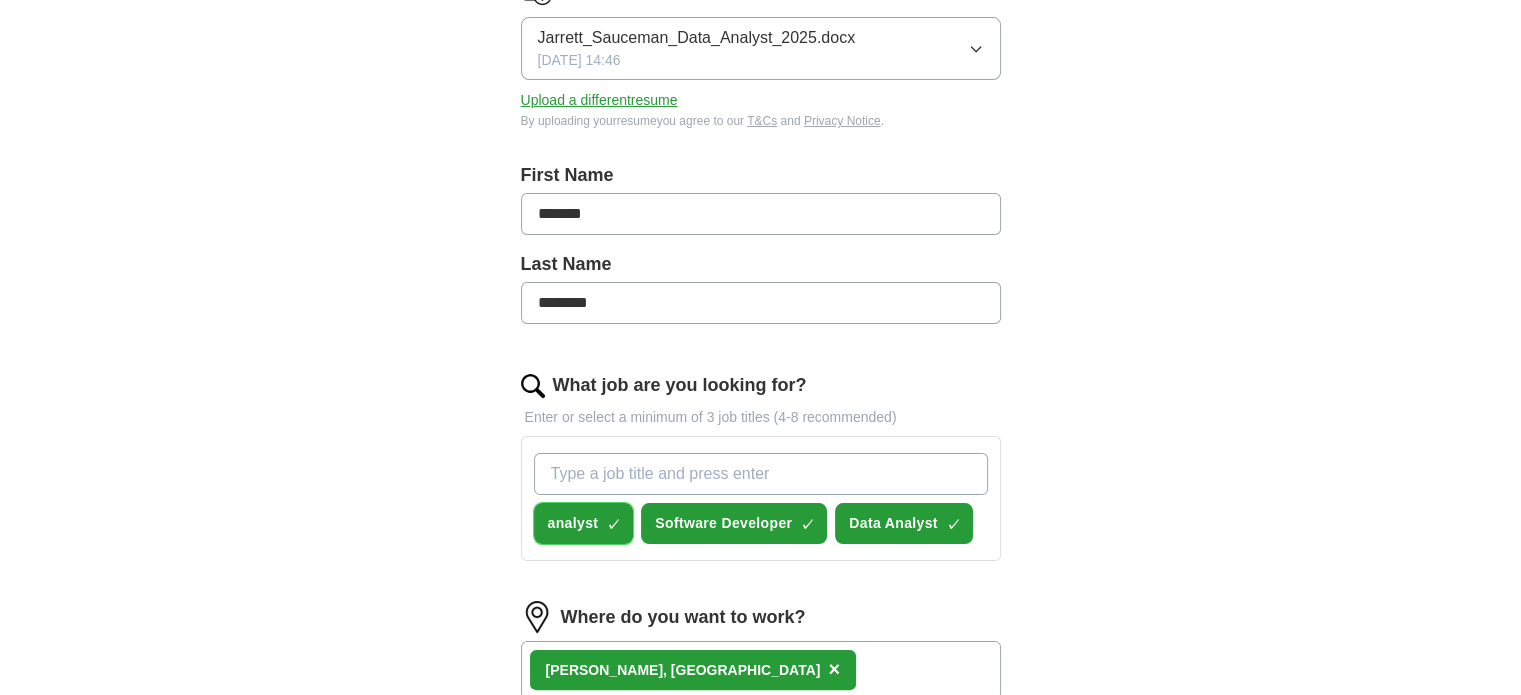 click on "×" at bounding box center (0, 0) 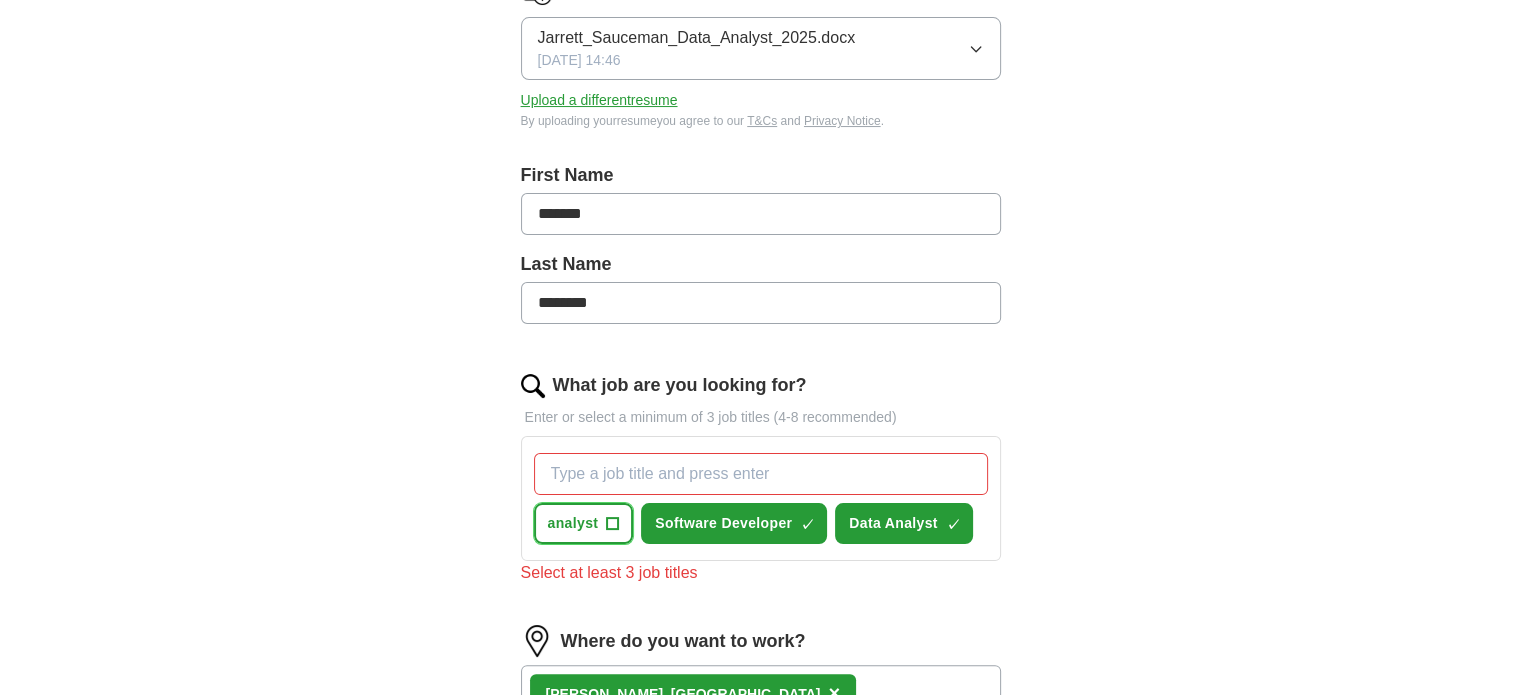 click on "+" at bounding box center [613, 524] 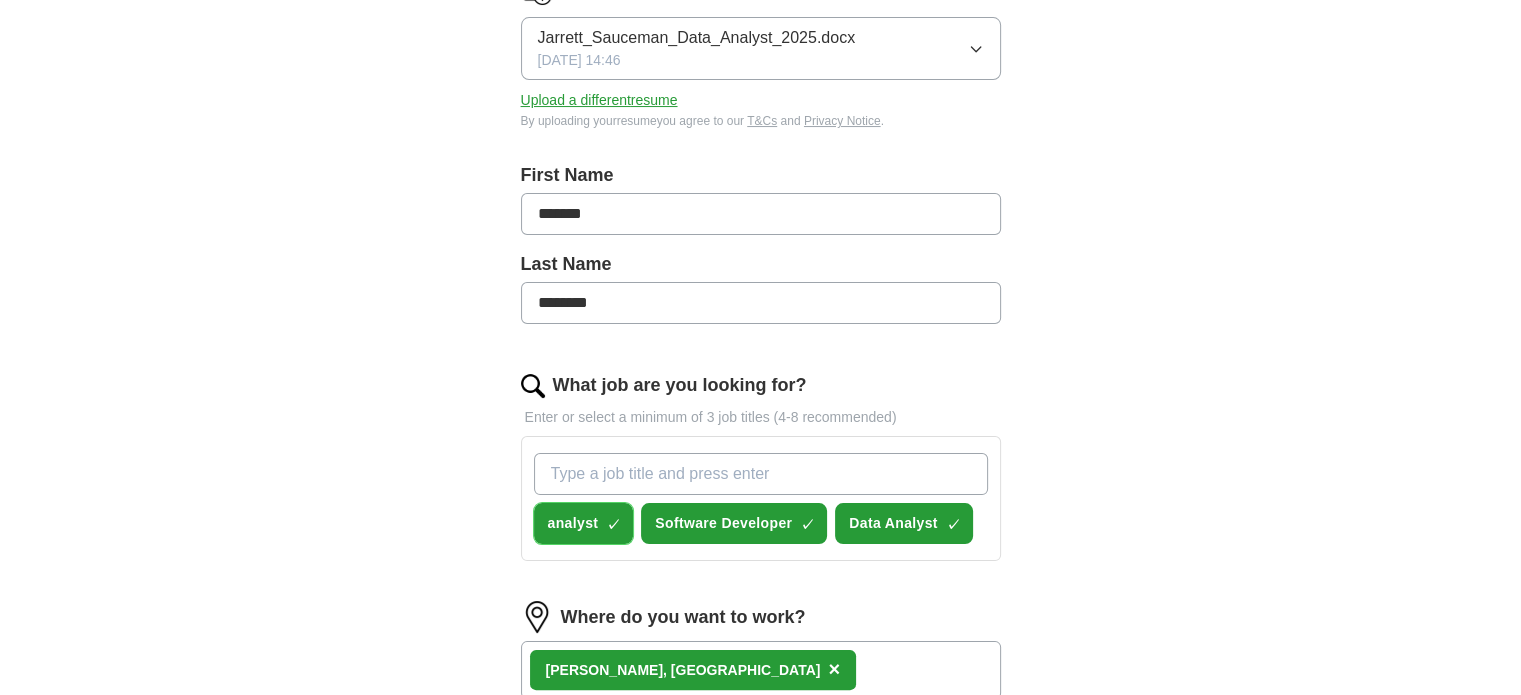 scroll, scrollTop: 400, scrollLeft: 0, axis: vertical 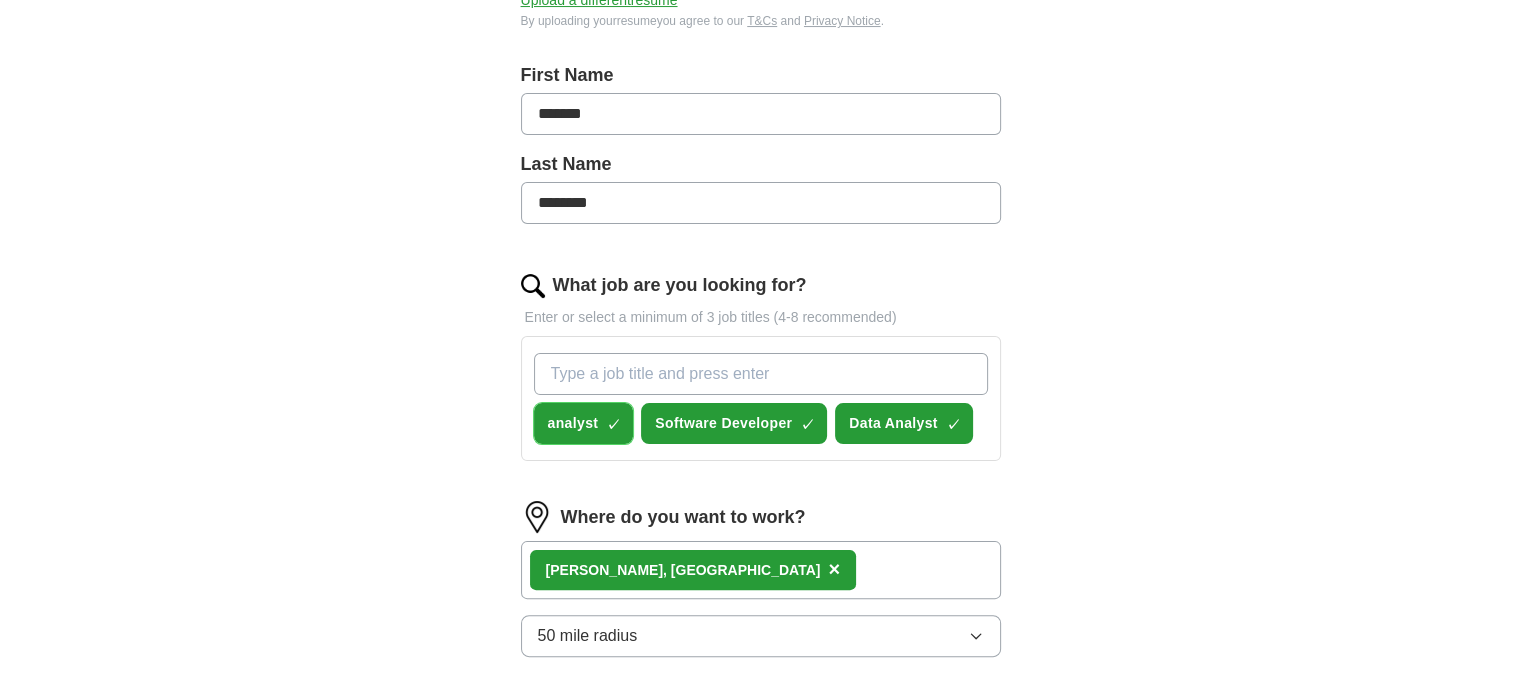 click on "×" at bounding box center (0, 0) 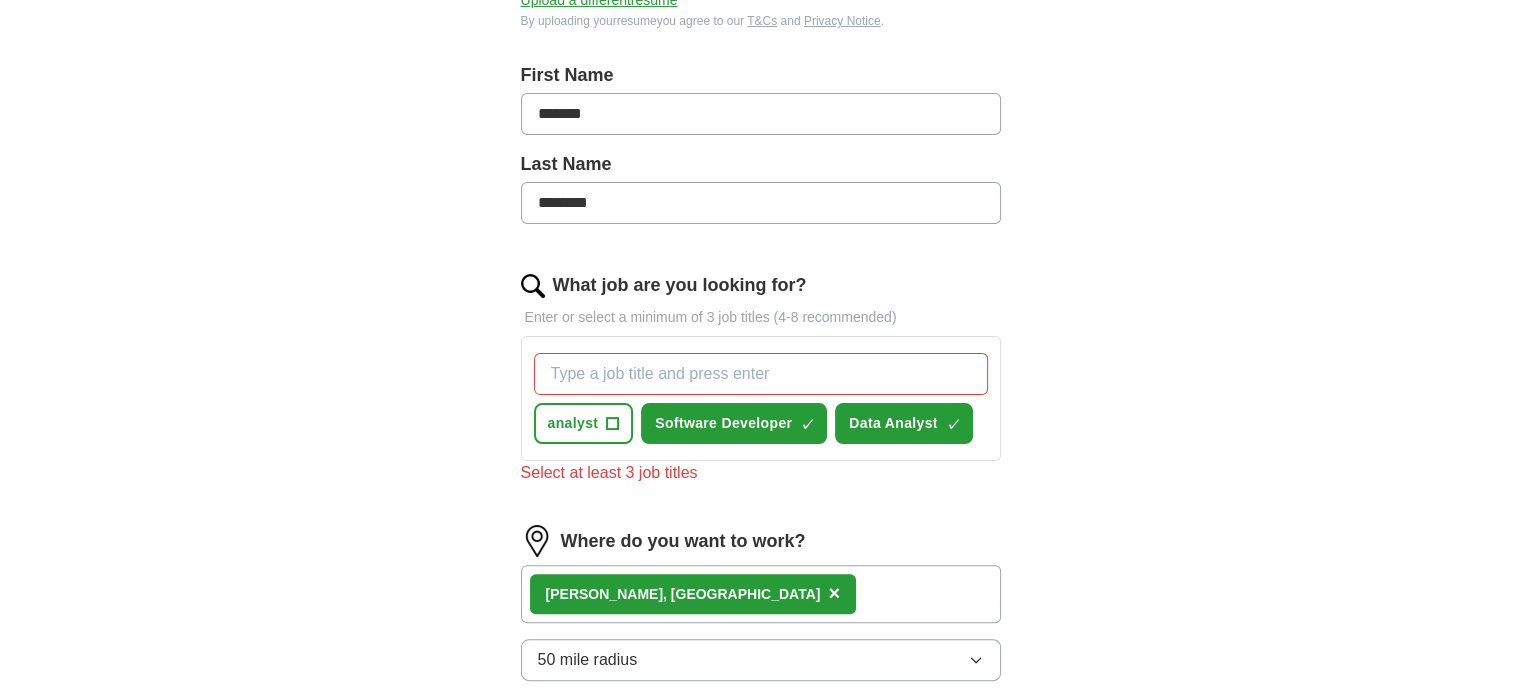 click on "What job are you looking for?" at bounding box center (761, 374) 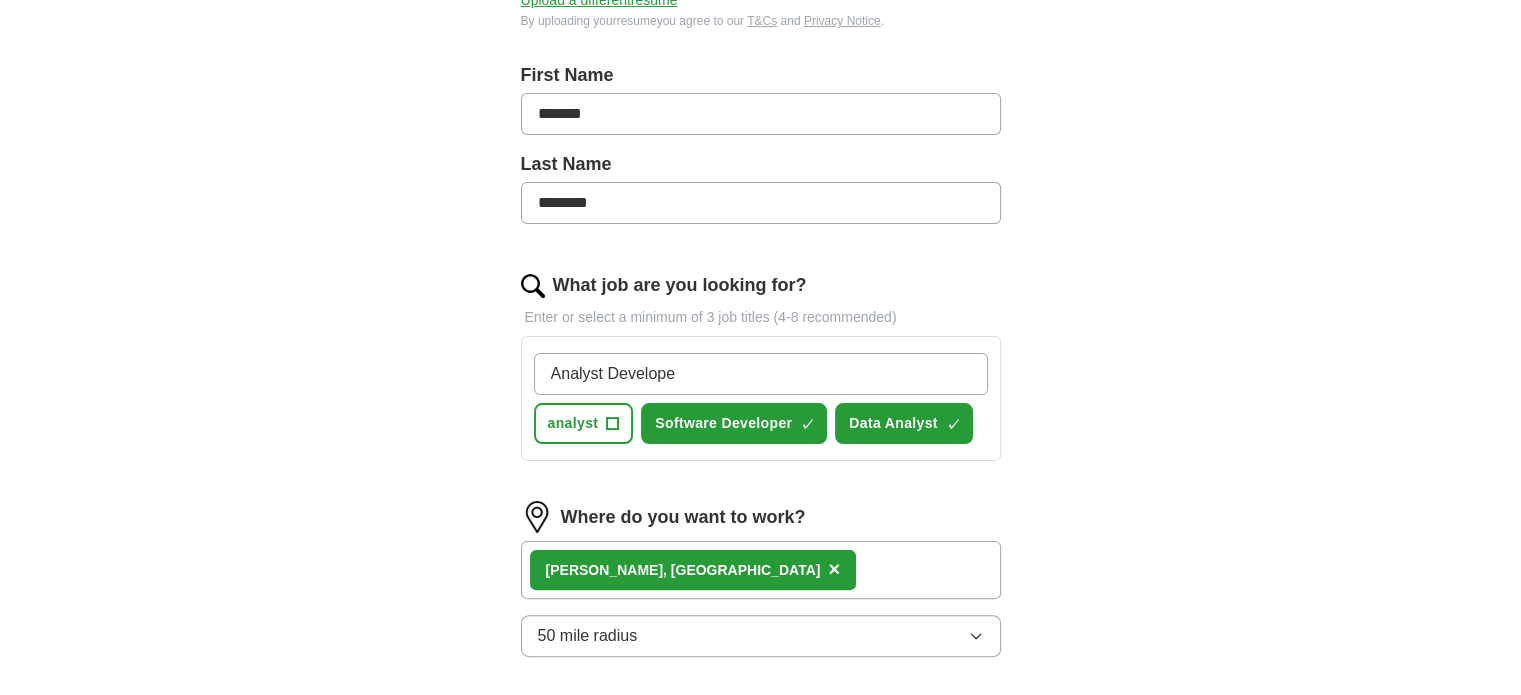 type on "Analyst Developer" 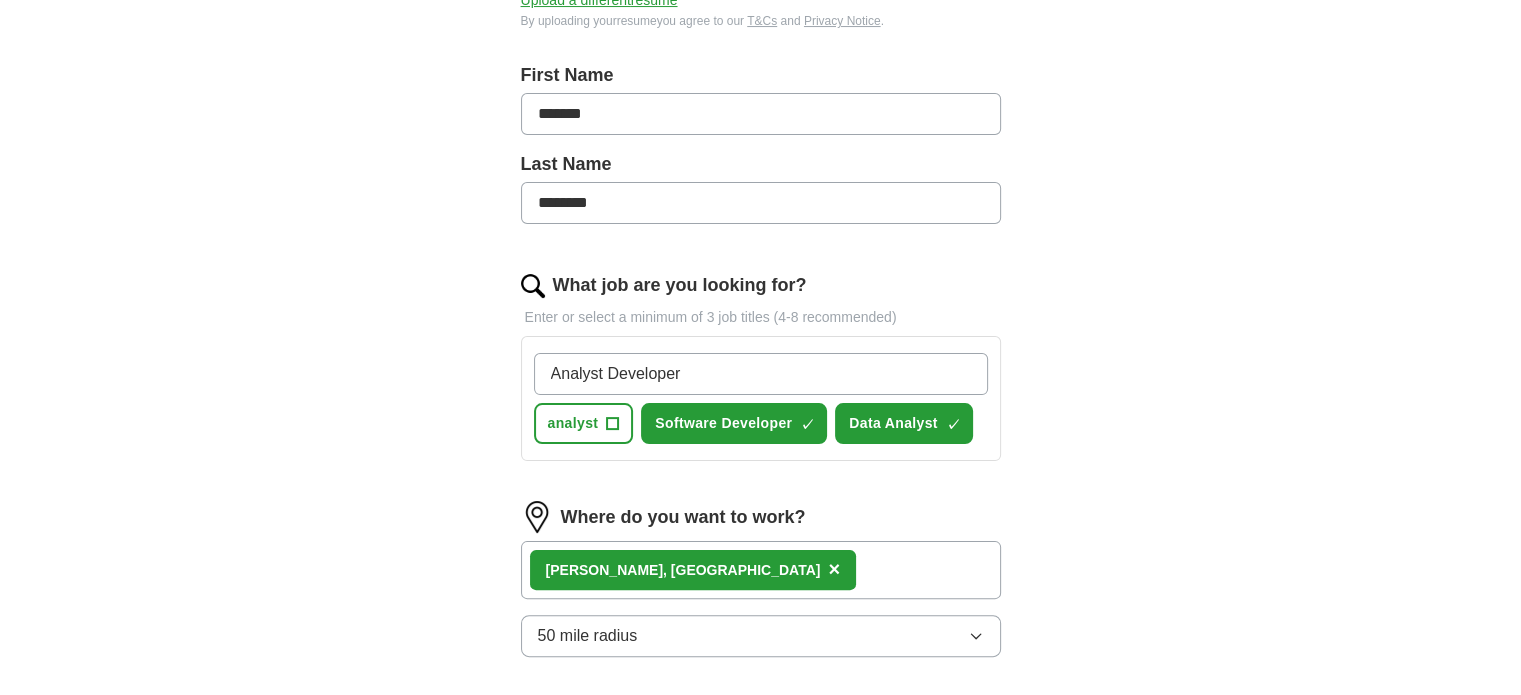 type 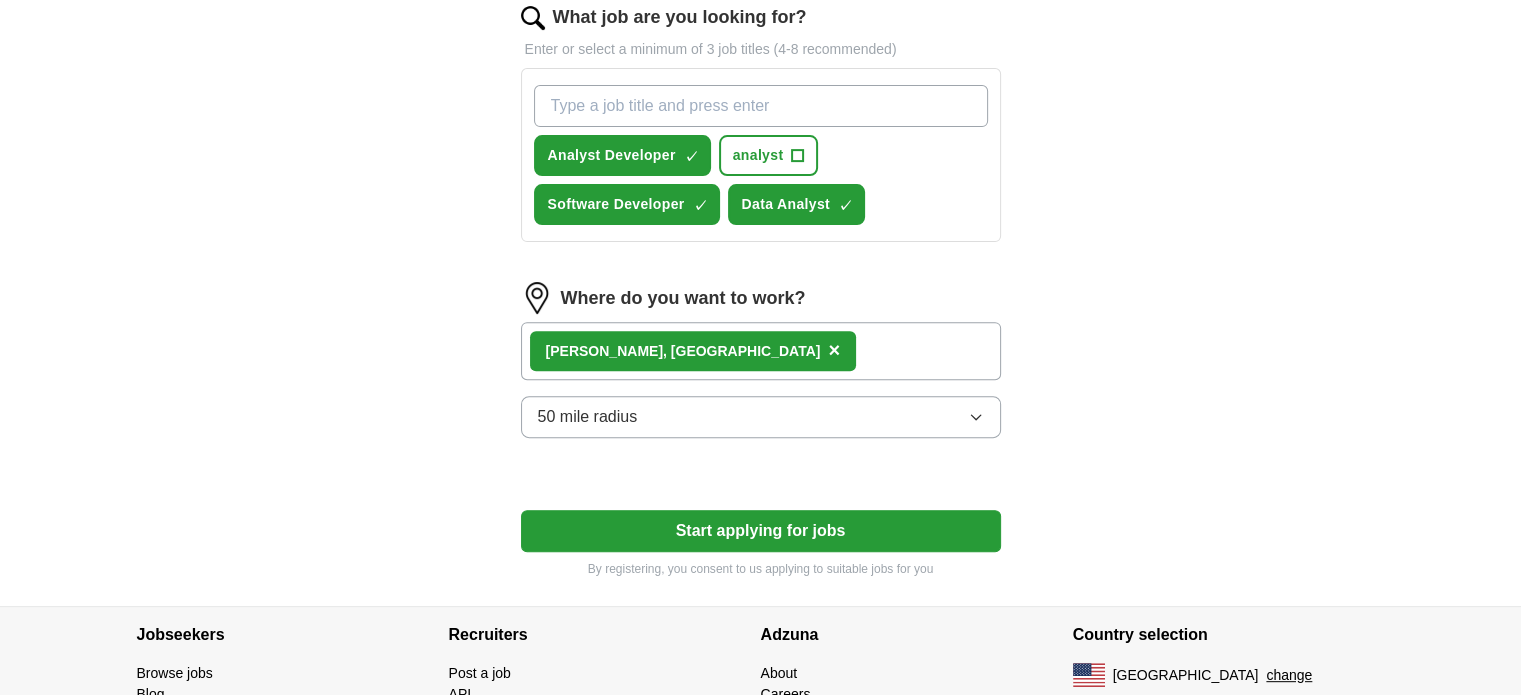 scroll, scrollTop: 700, scrollLeft: 0, axis: vertical 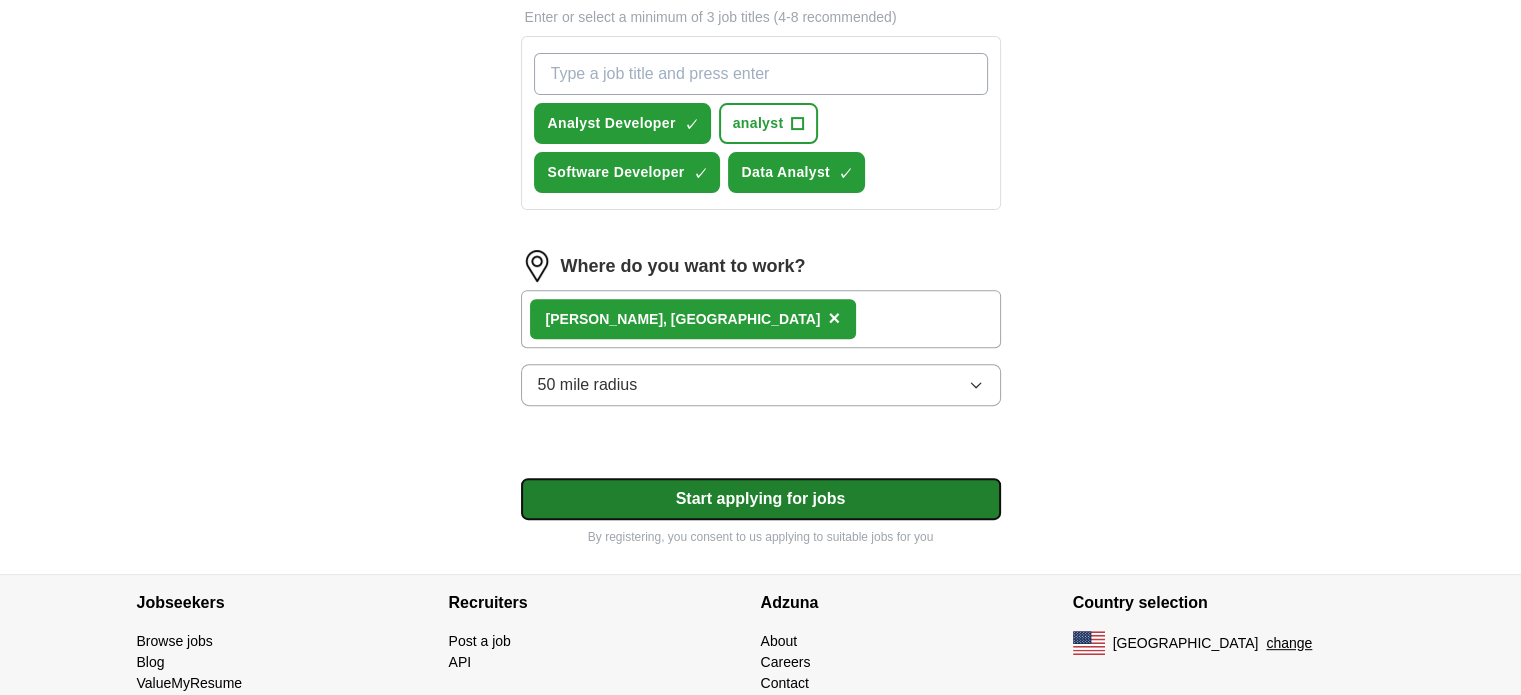 click on "Start applying for jobs" at bounding box center (761, 499) 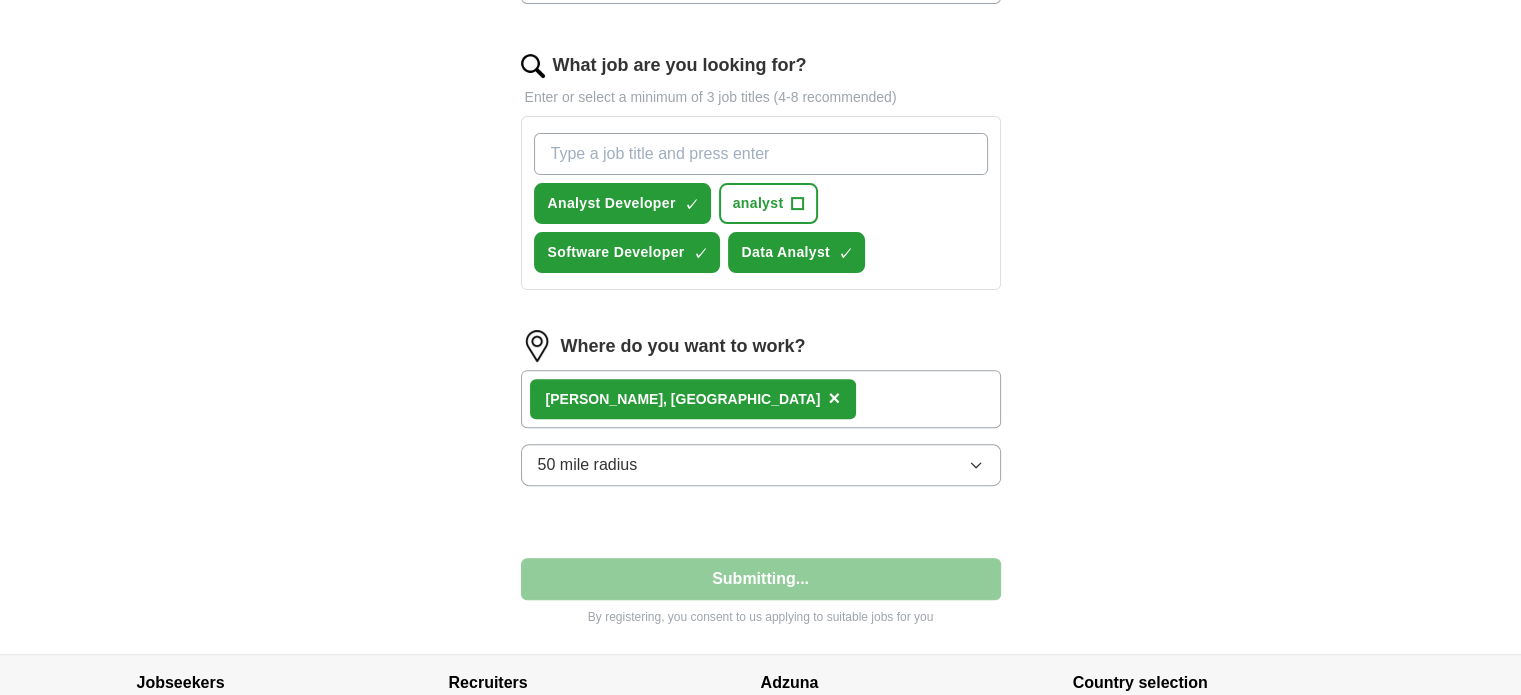 select on "**" 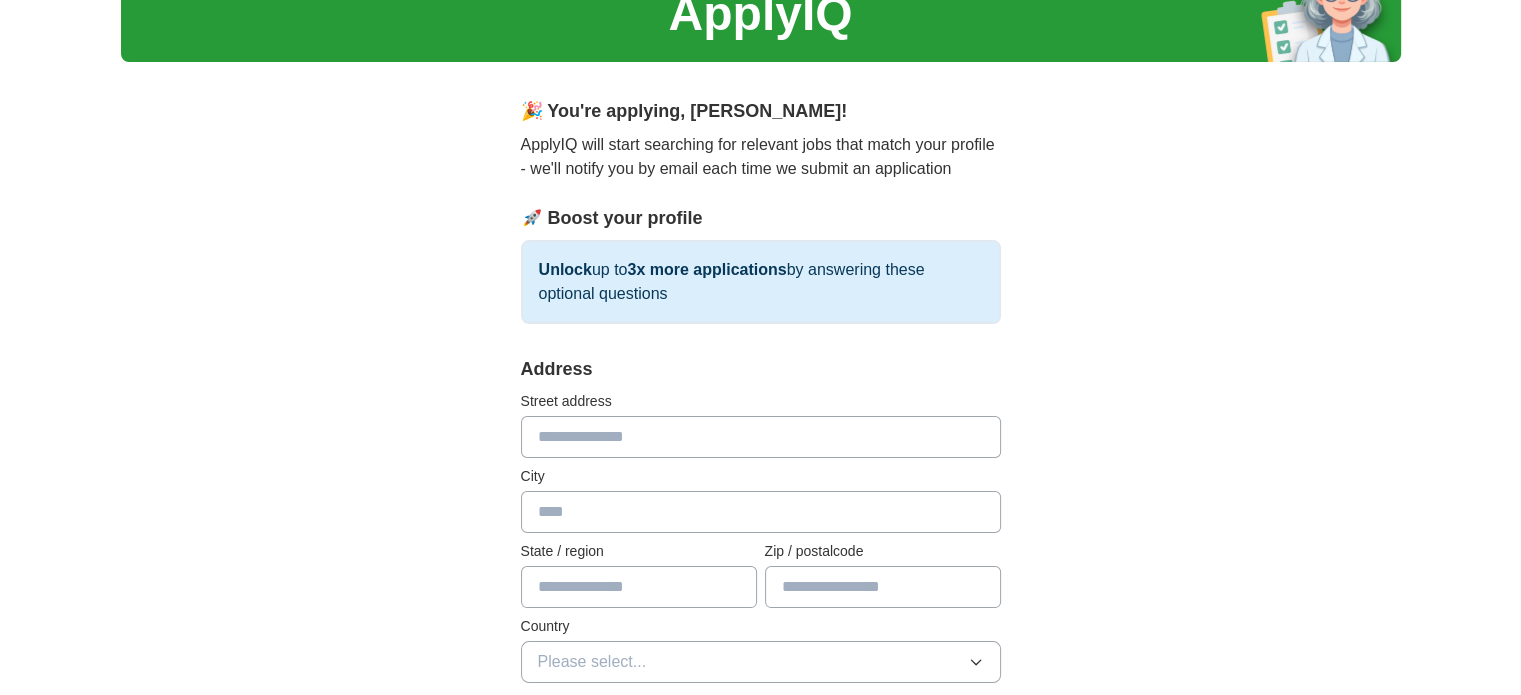 scroll, scrollTop: 200, scrollLeft: 0, axis: vertical 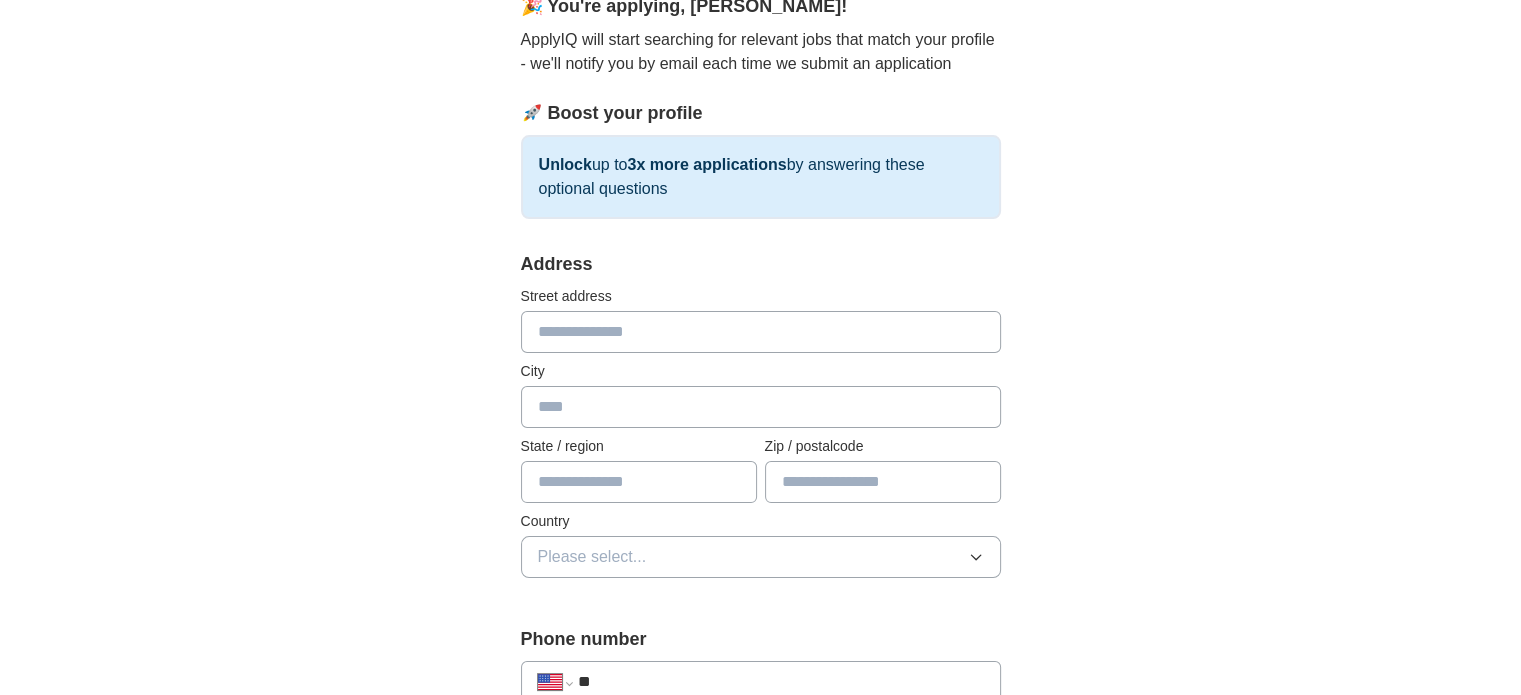 click at bounding box center [761, 332] 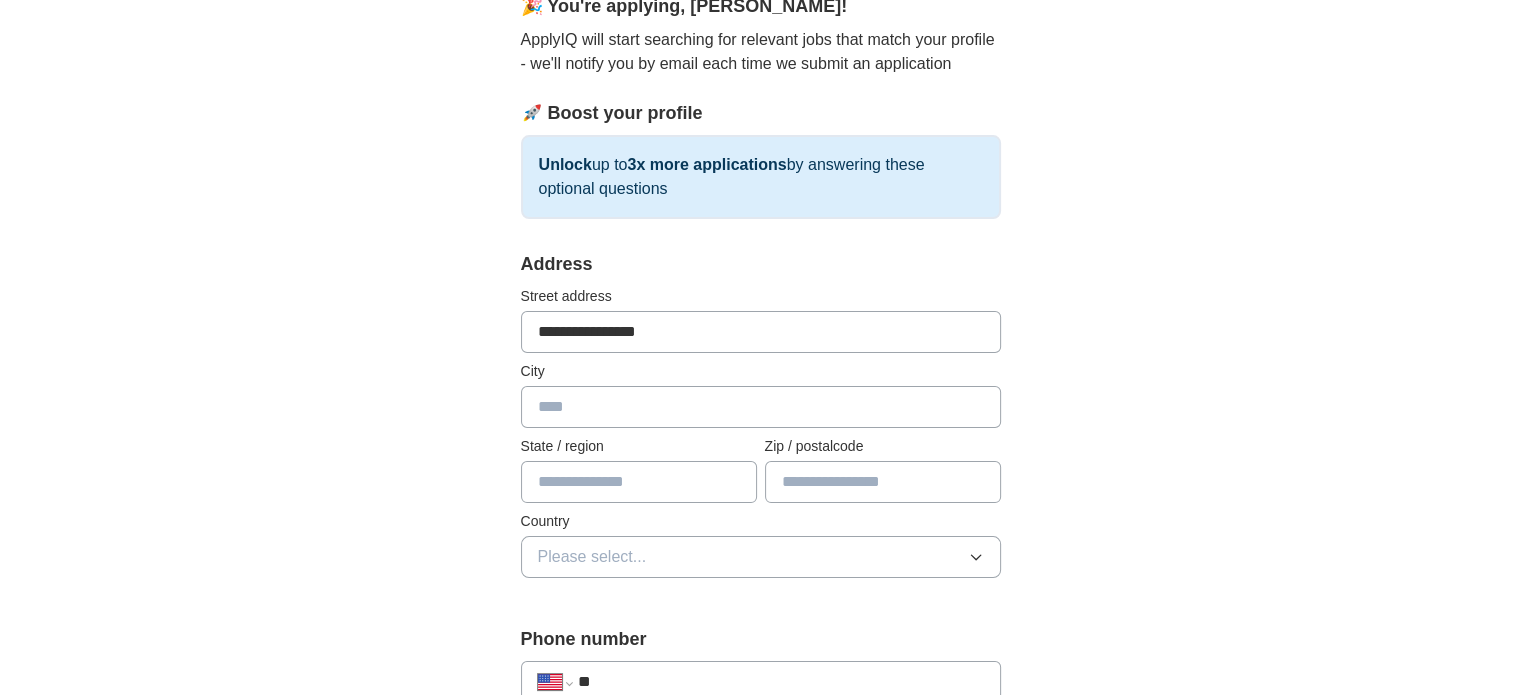 type on "*****" 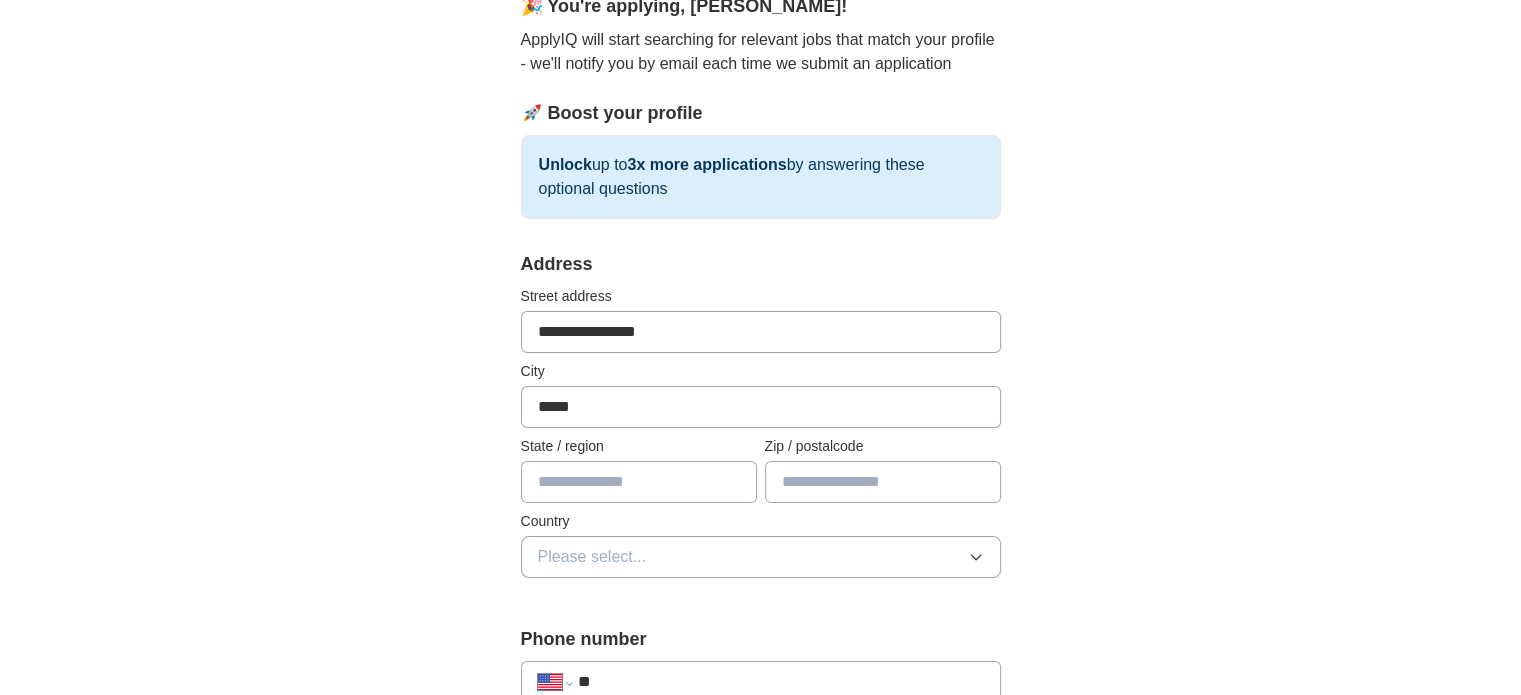 type on "**" 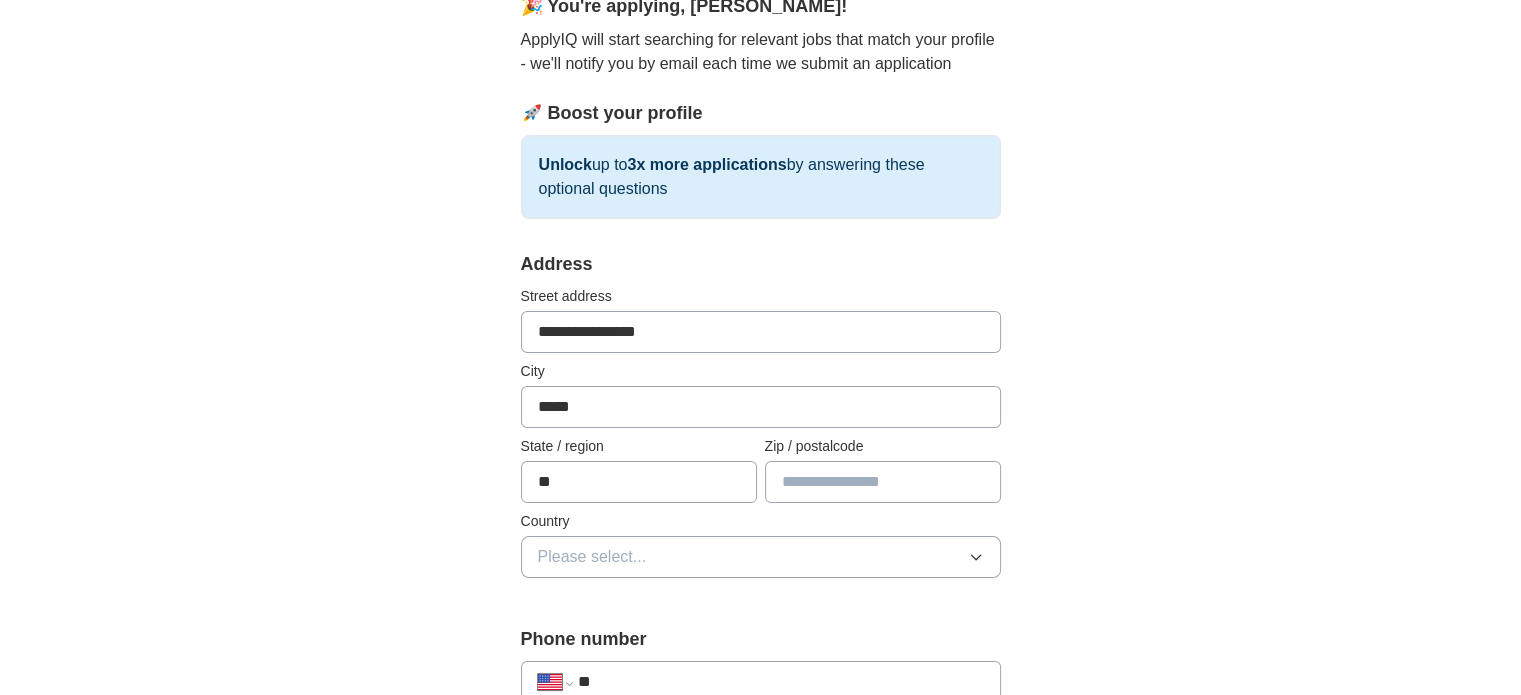 type on "**********" 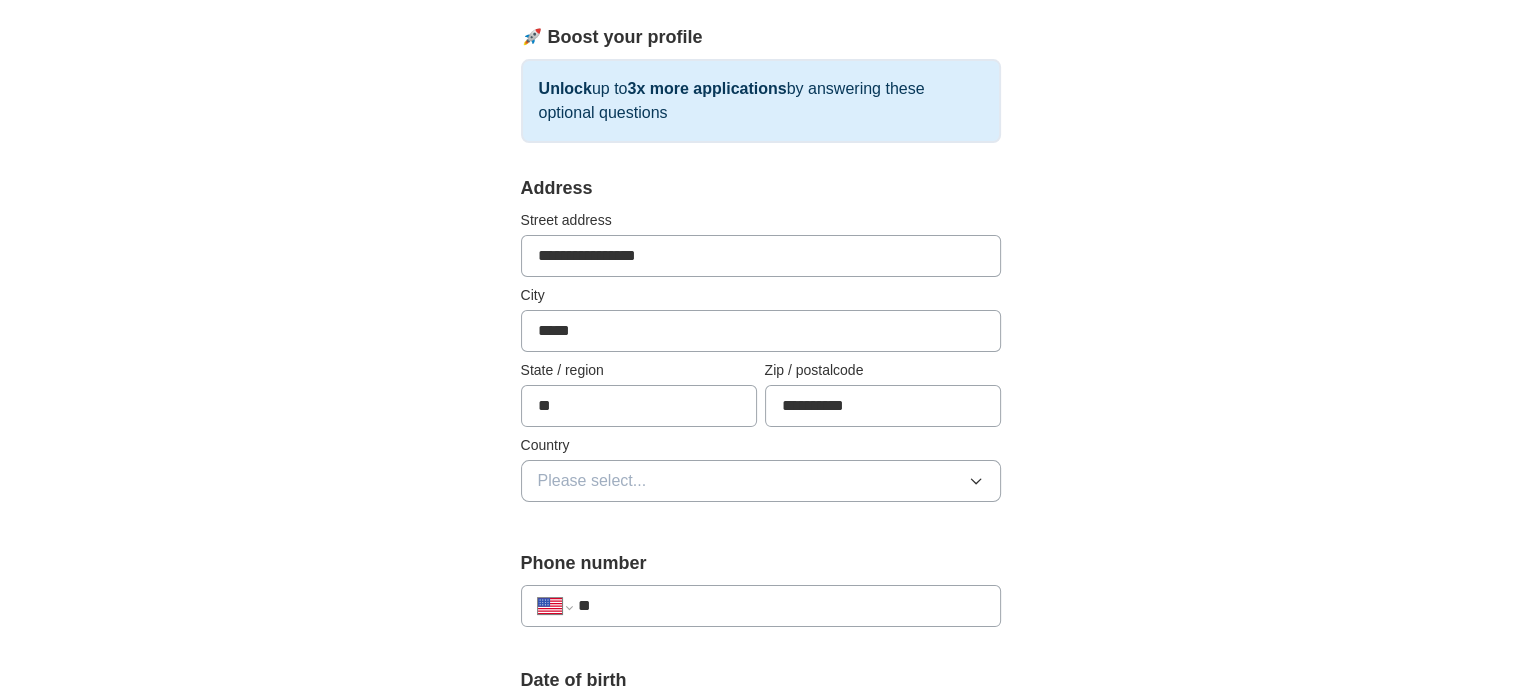 scroll, scrollTop: 400, scrollLeft: 0, axis: vertical 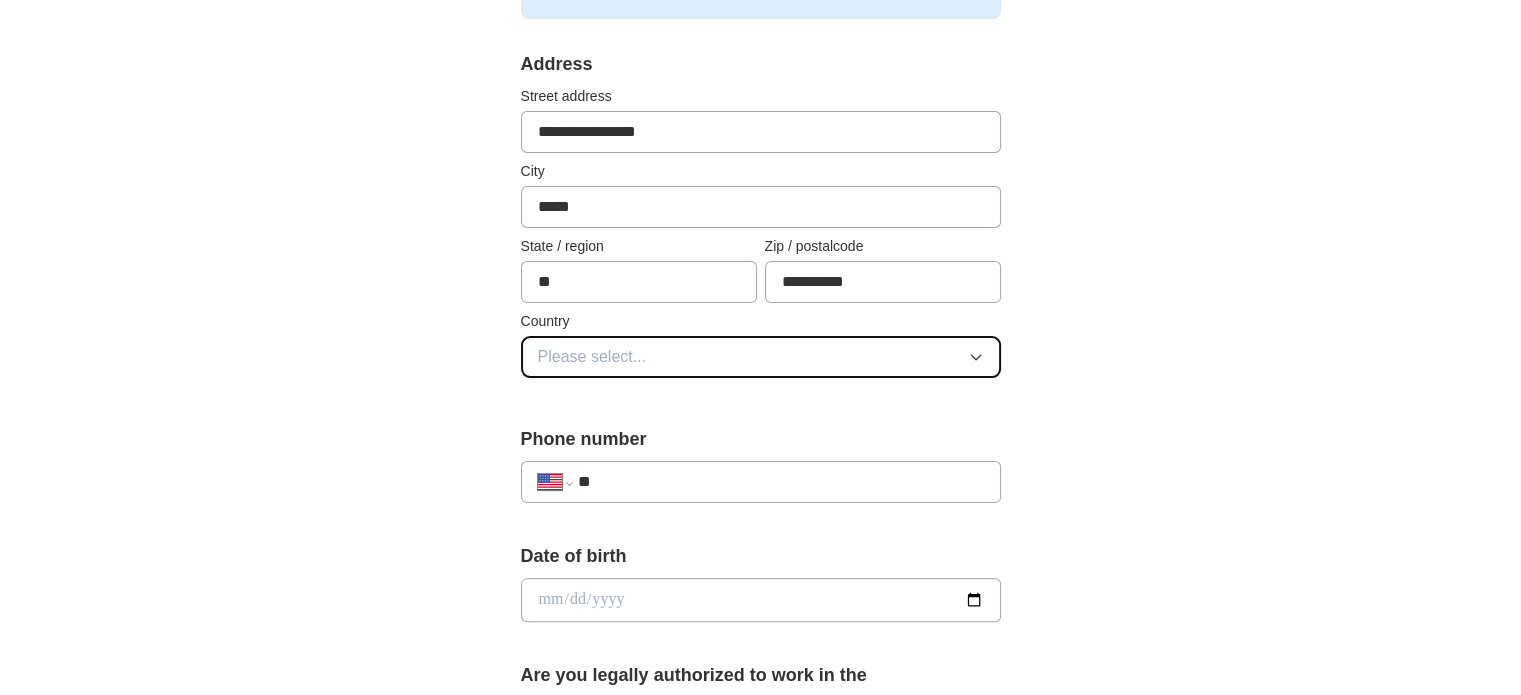 click on "Please select..." at bounding box center [761, 357] 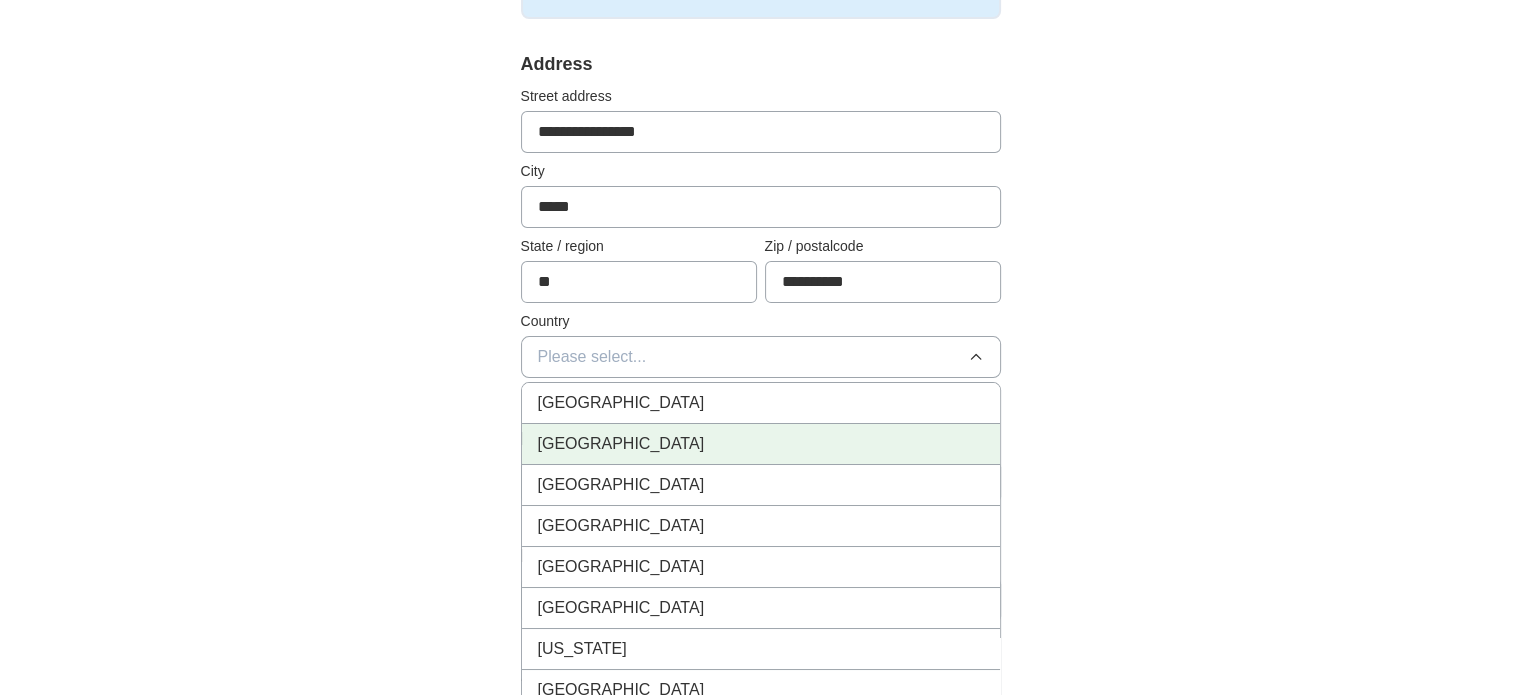 click on "[GEOGRAPHIC_DATA]" at bounding box center (761, 444) 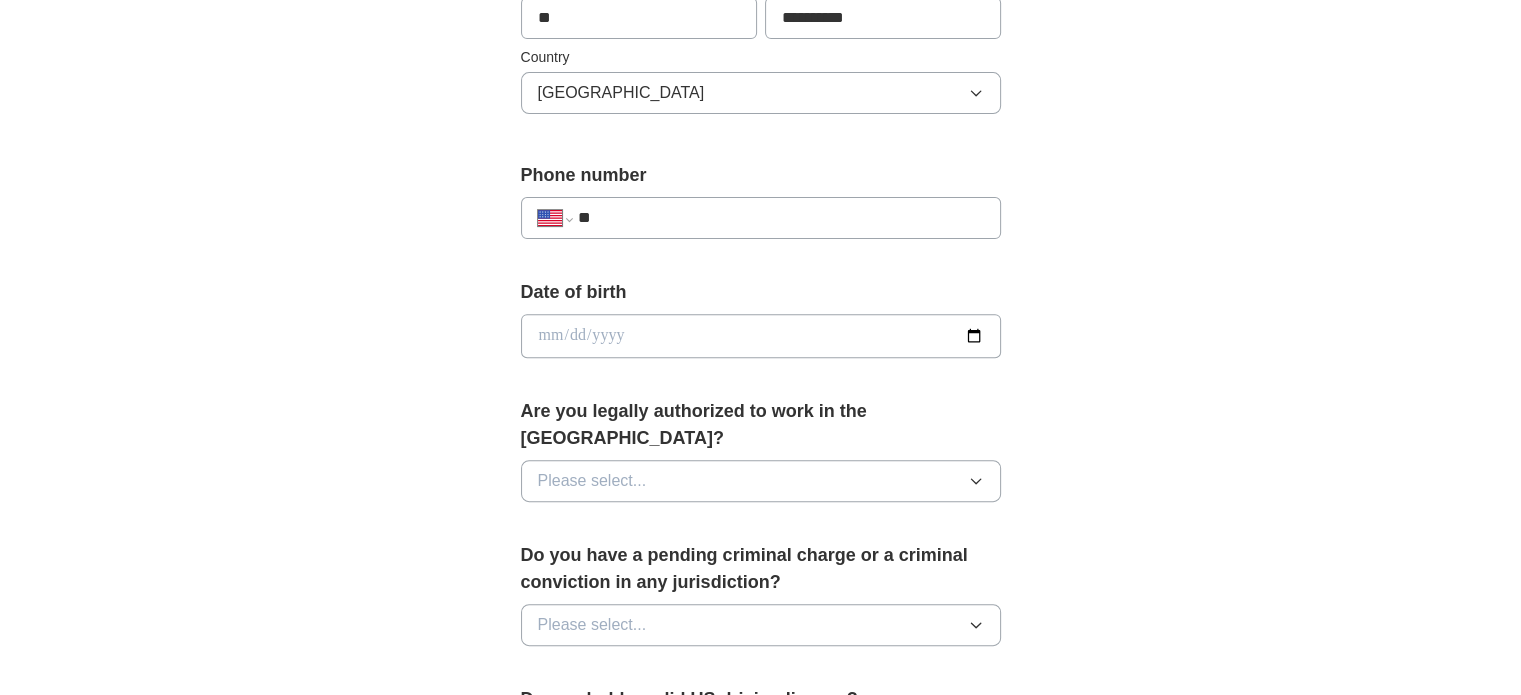 scroll, scrollTop: 700, scrollLeft: 0, axis: vertical 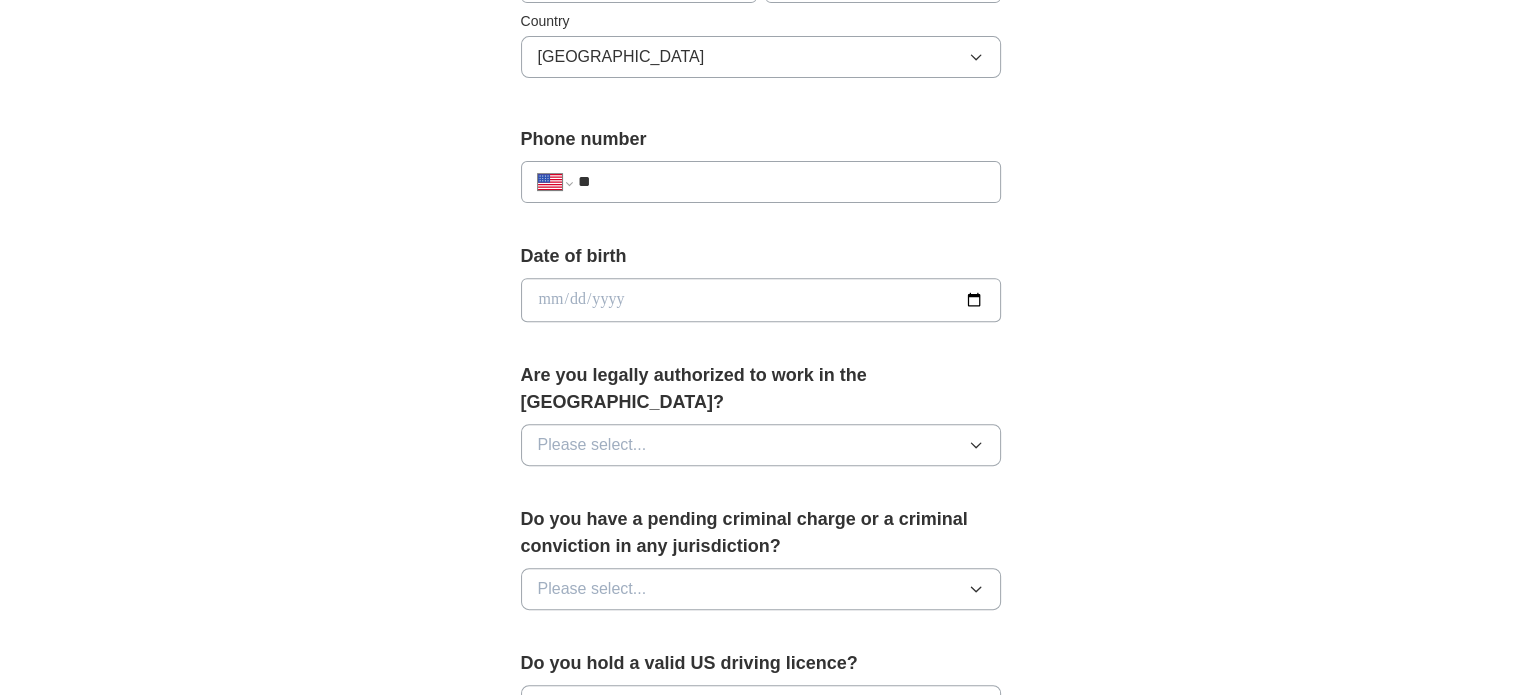 click on "**********" at bounding box center [761, 182] 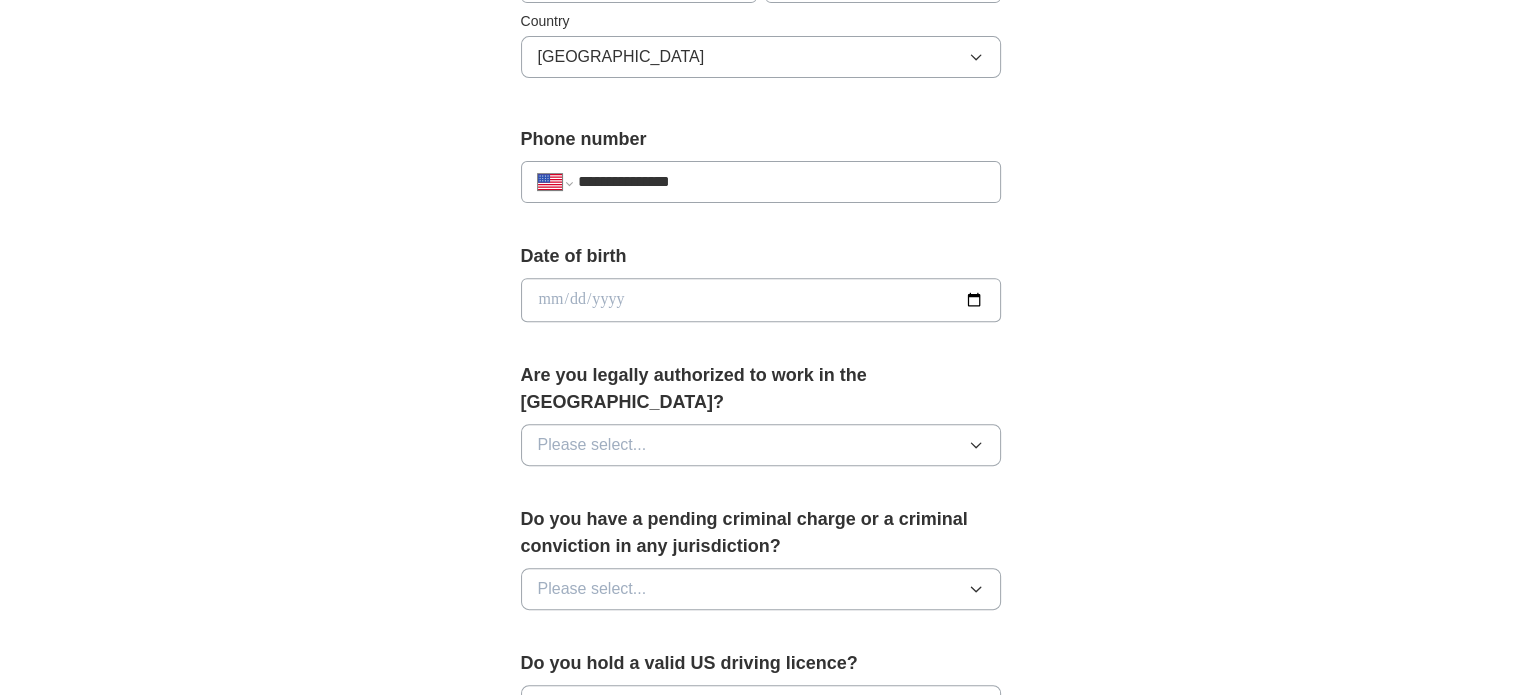 type on "**********" 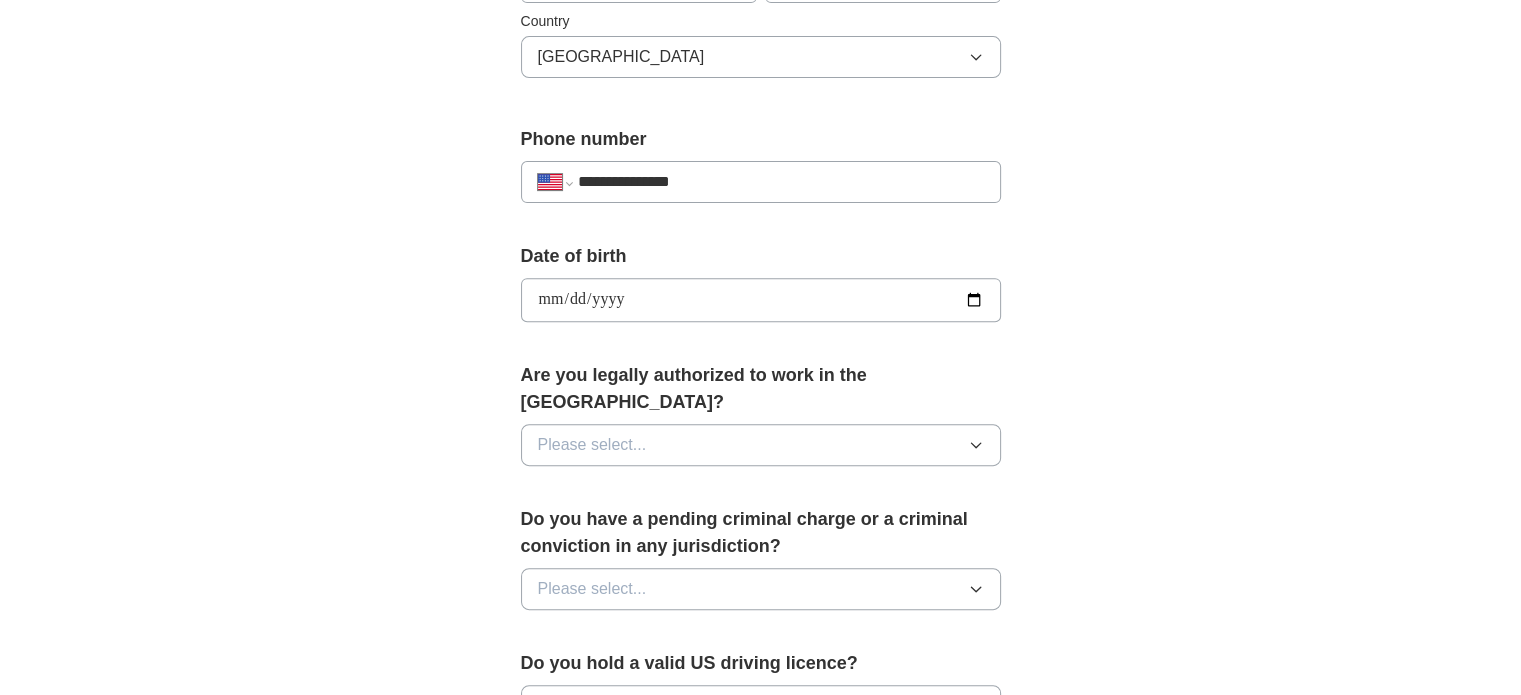 type on "**********" 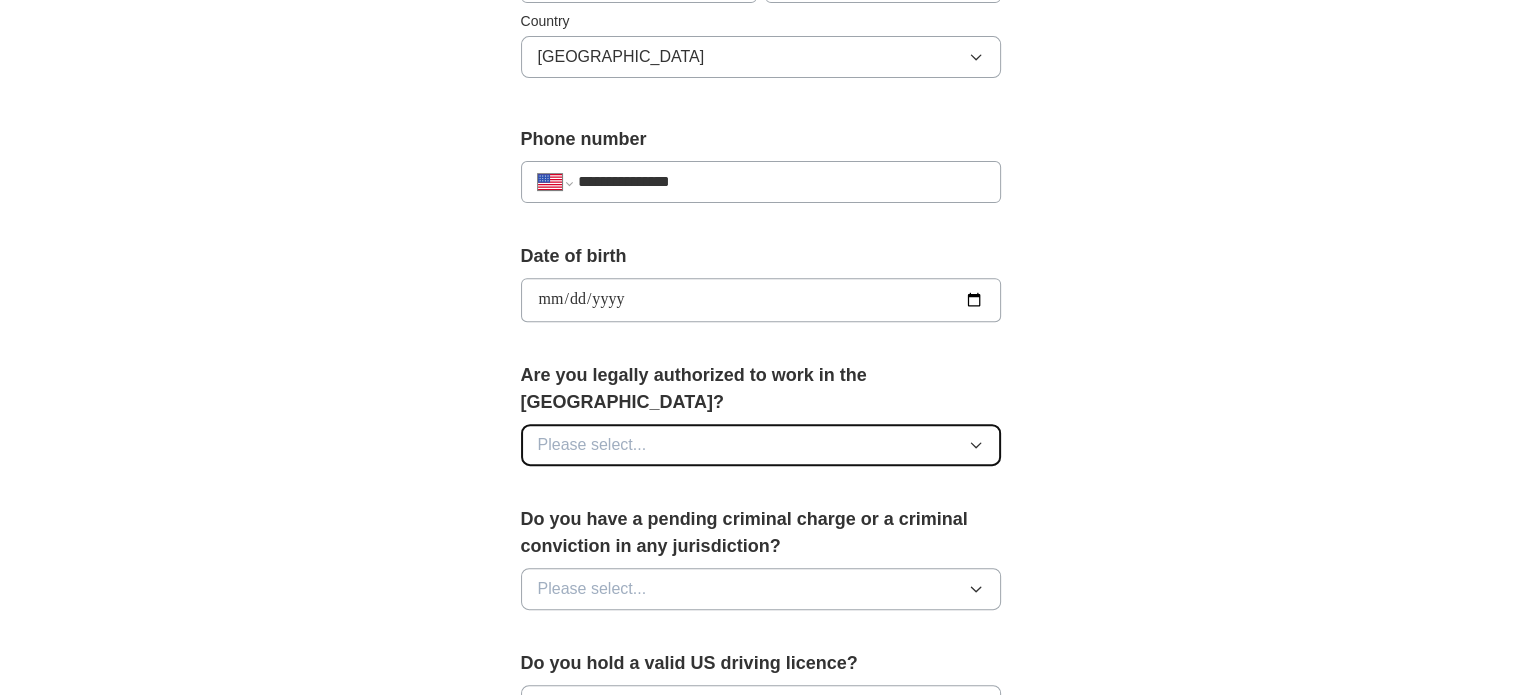 click on "Please select..." at bounding box center (761, 445) 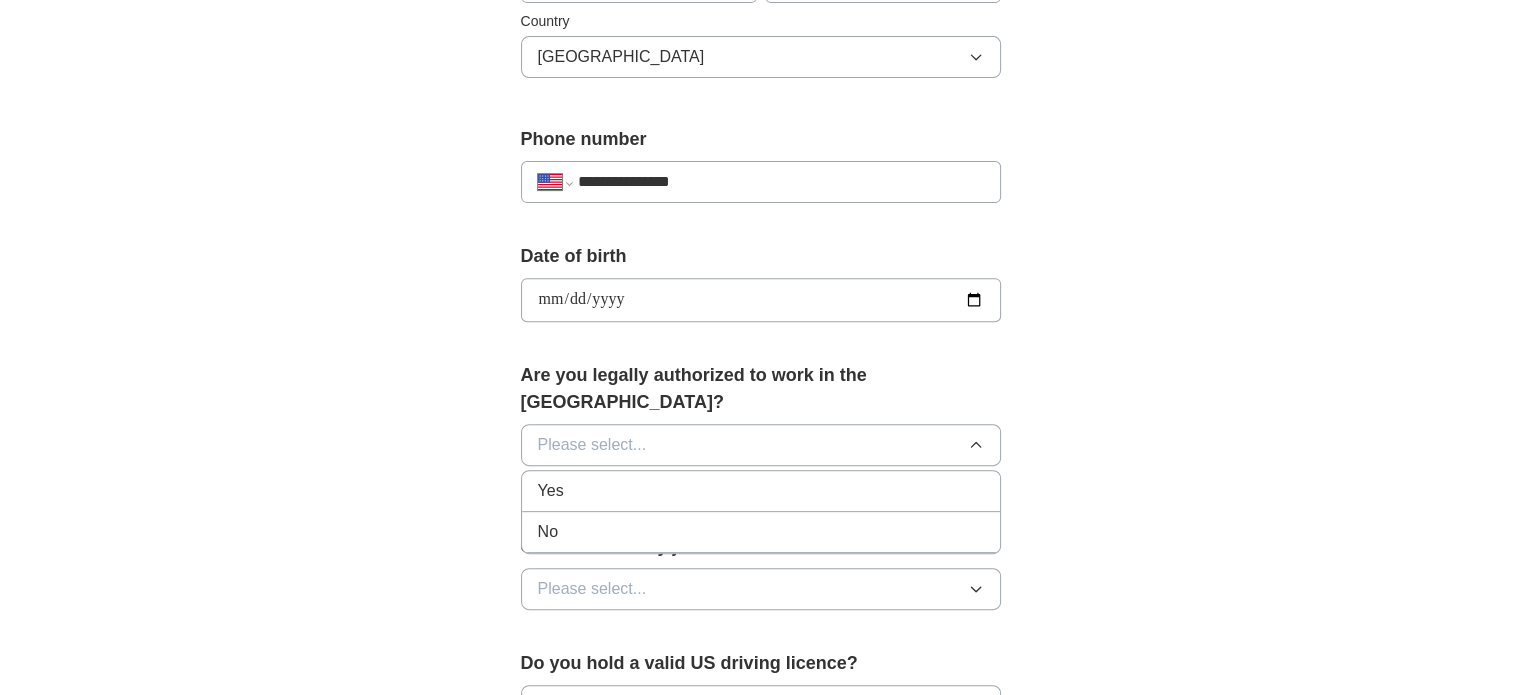drag, startPoint x: 661, startPoint y: 460, endPoint x: 656, endPoint y: 475, distance: 15.811388 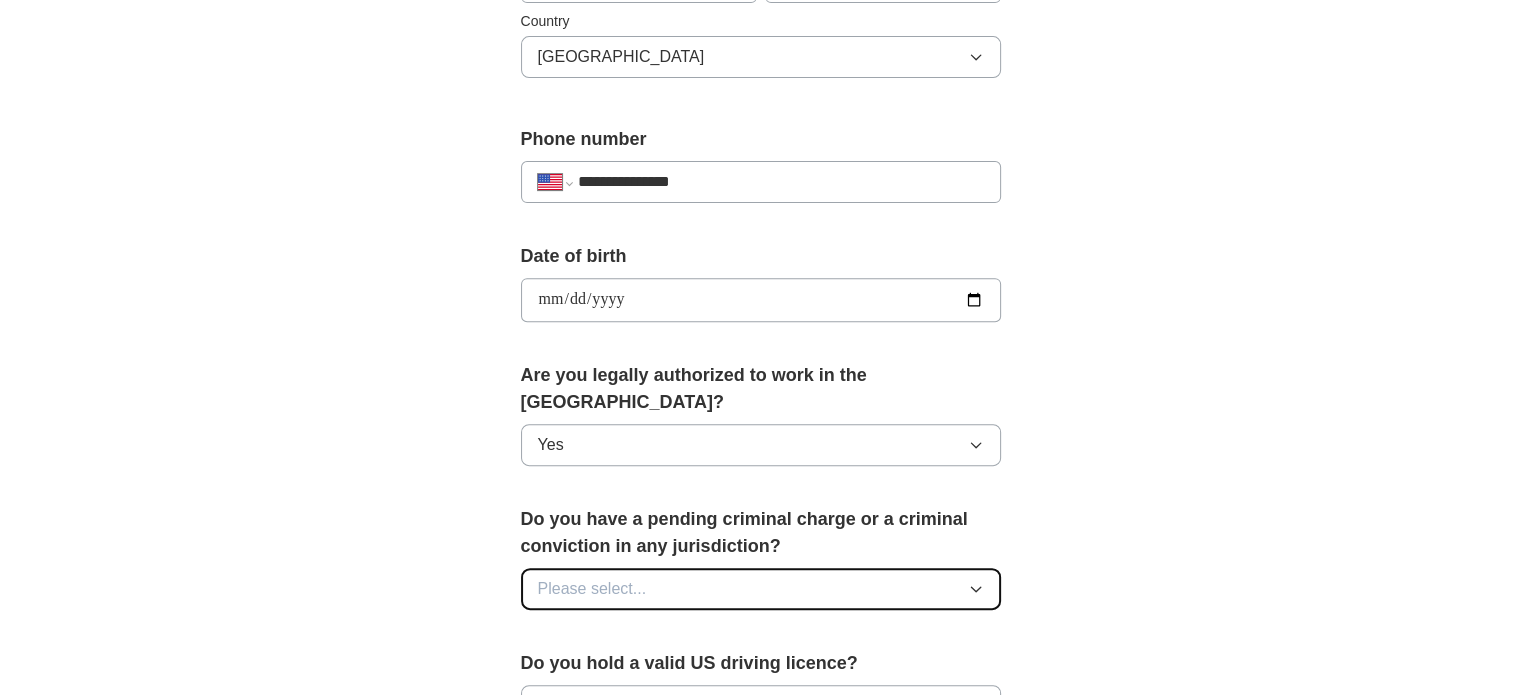 click on "Please select..." at bounding box center (761, 589) 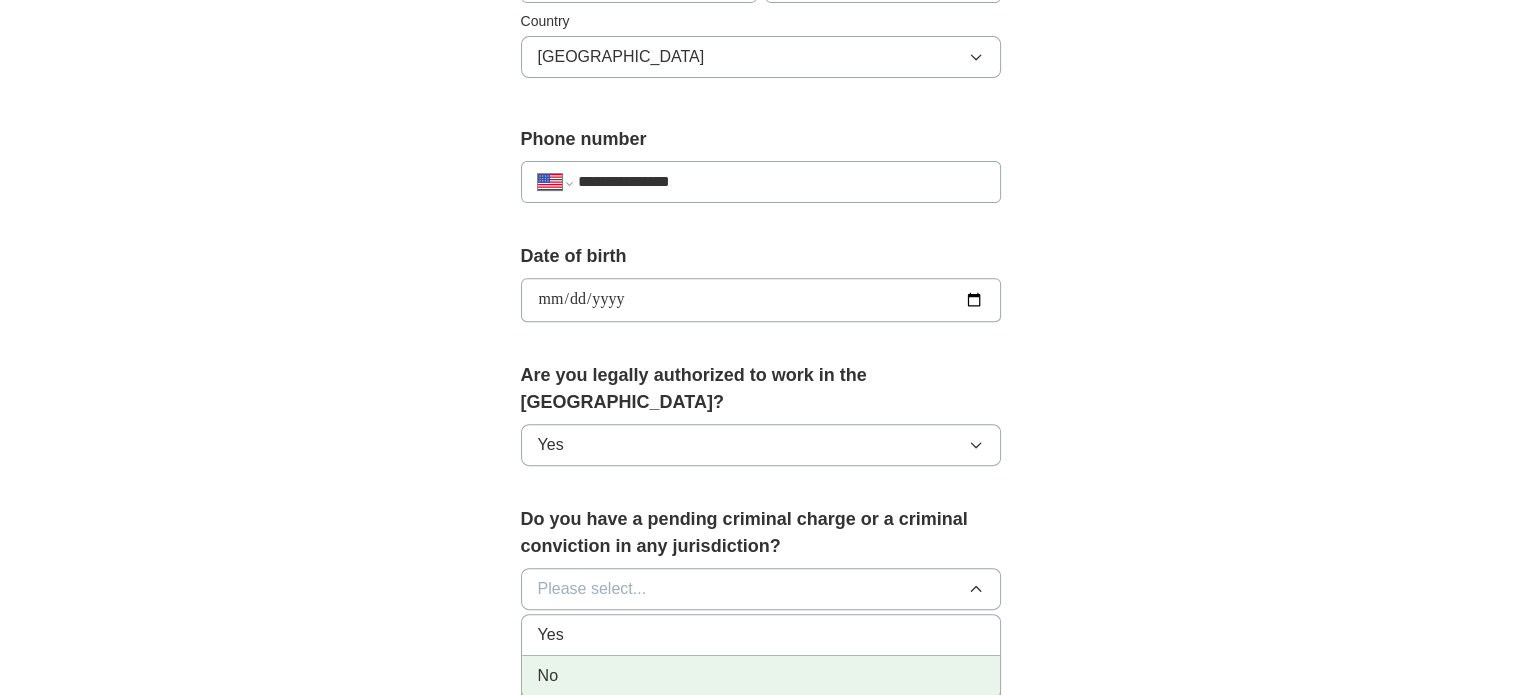 click on "No" at bounding box center (761, 676) 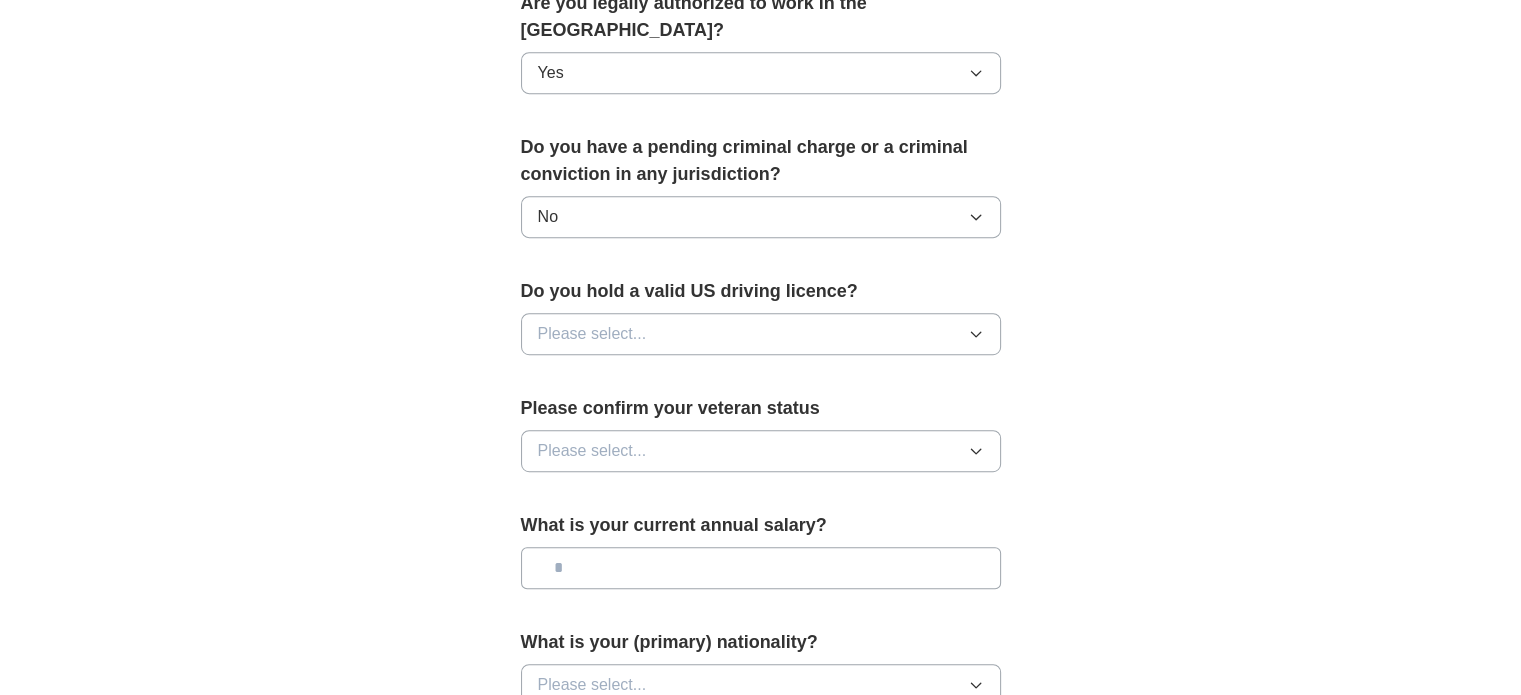 scroll, scrollTop: 1100, scrollLeft: 0, axis: vertical 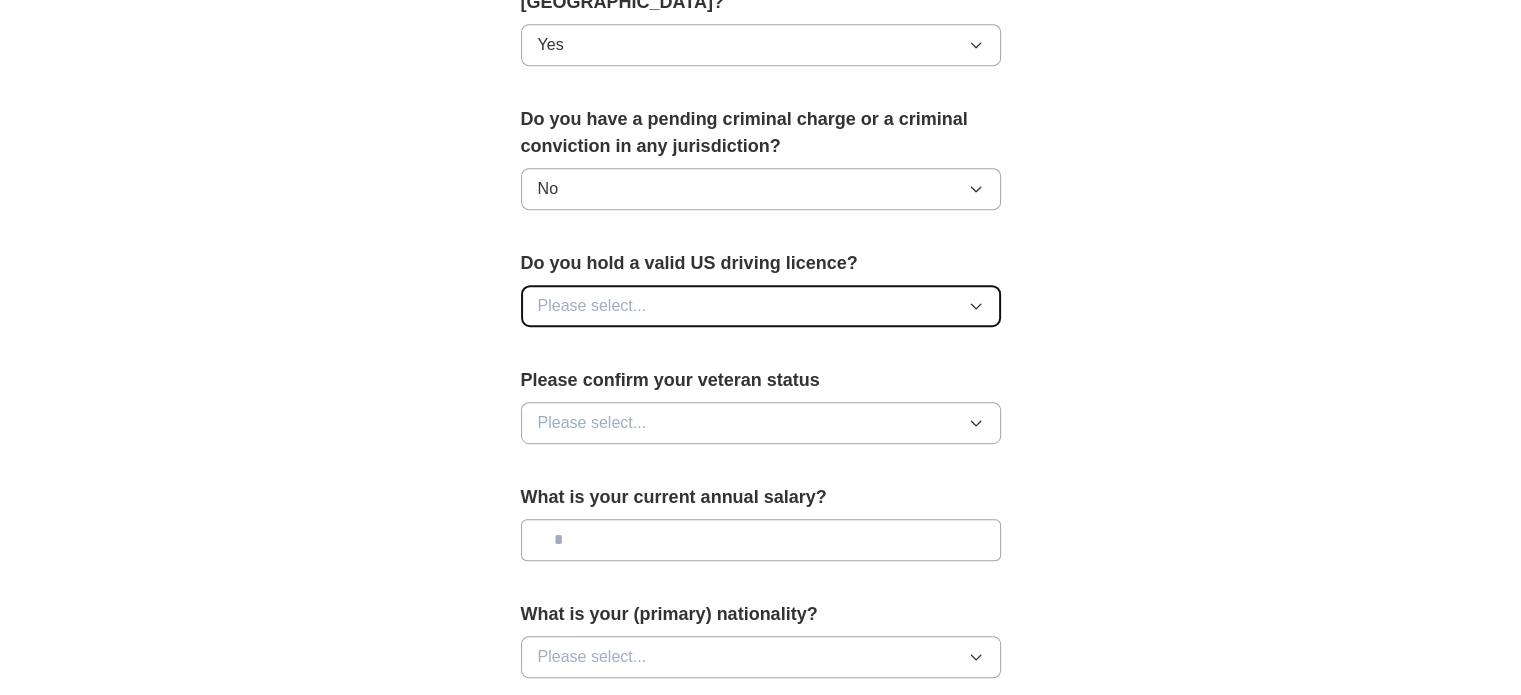 click on "Please select..." at bounding box center [761, 306] 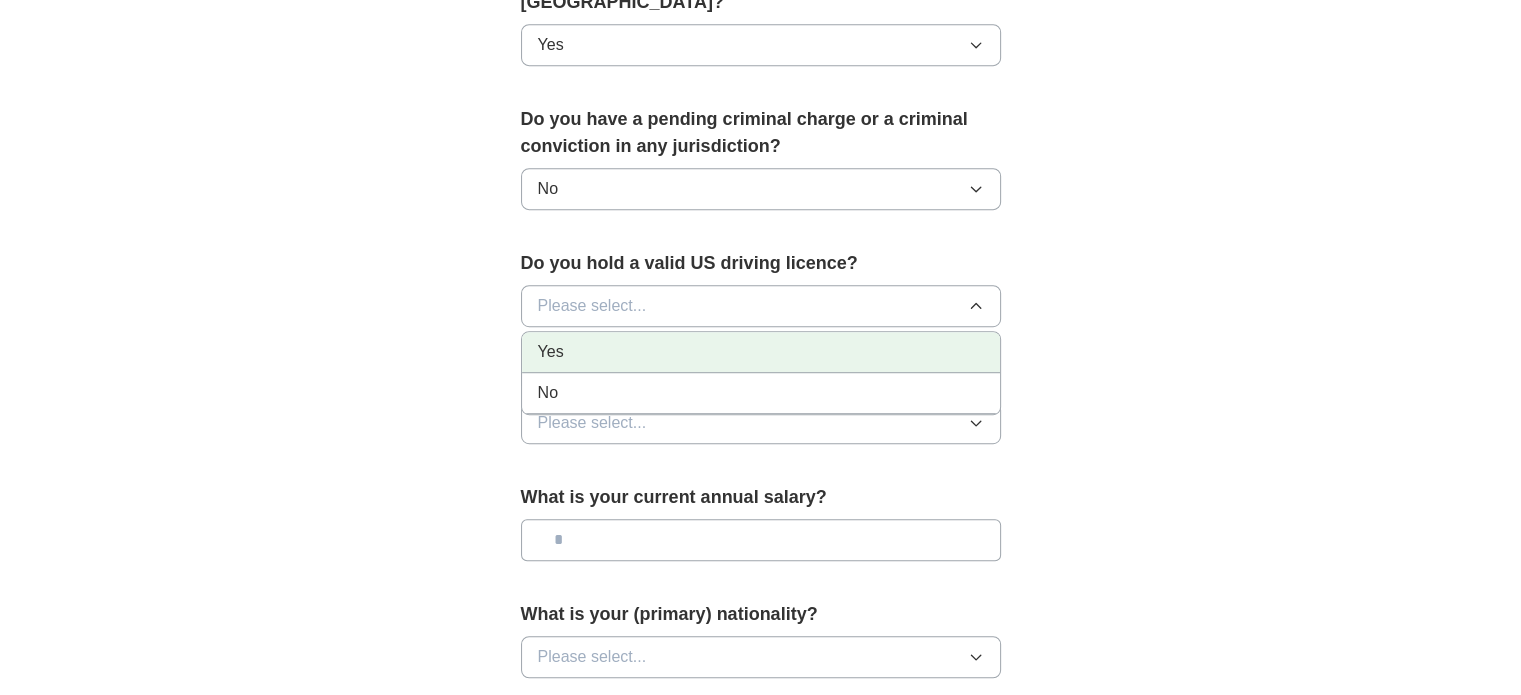click on "Yes" at bounding box center [761, 352] 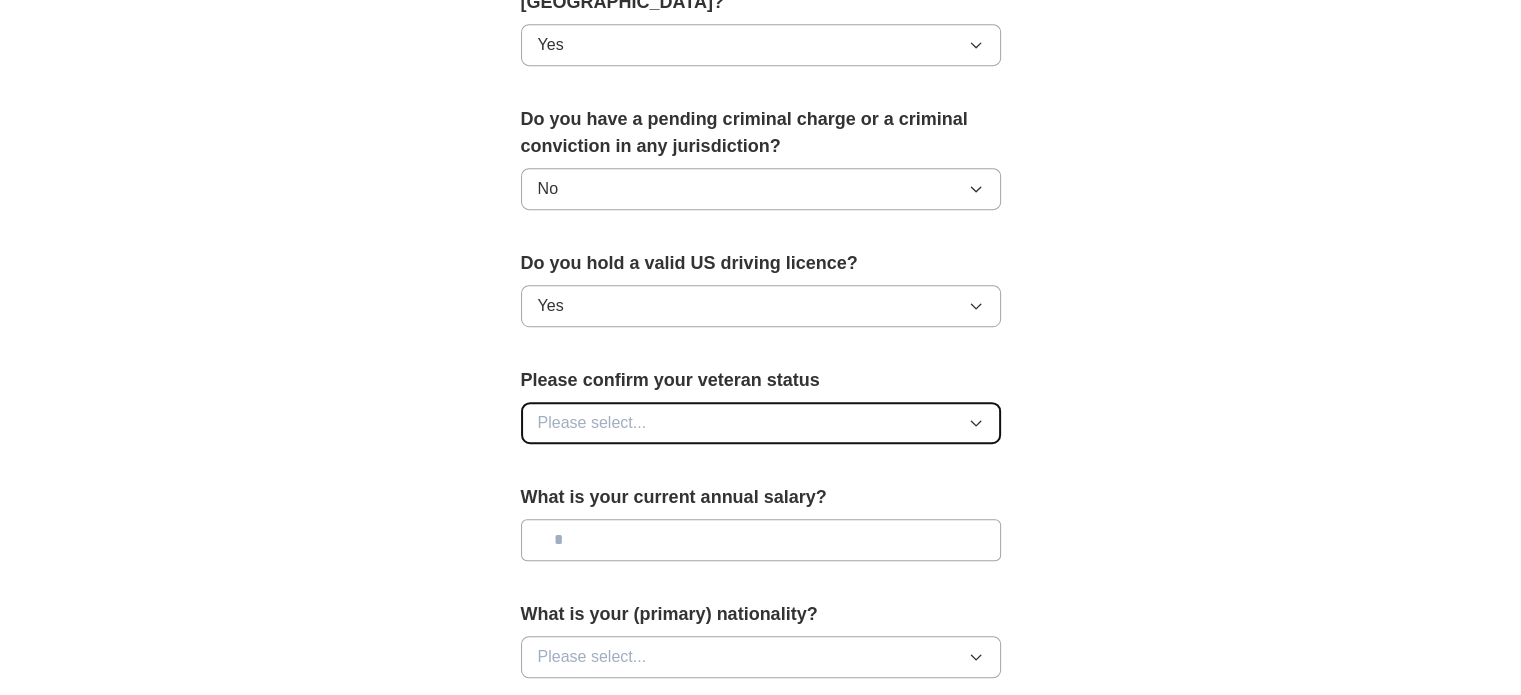 click on "Please select..." at bounding box center [761, 423] 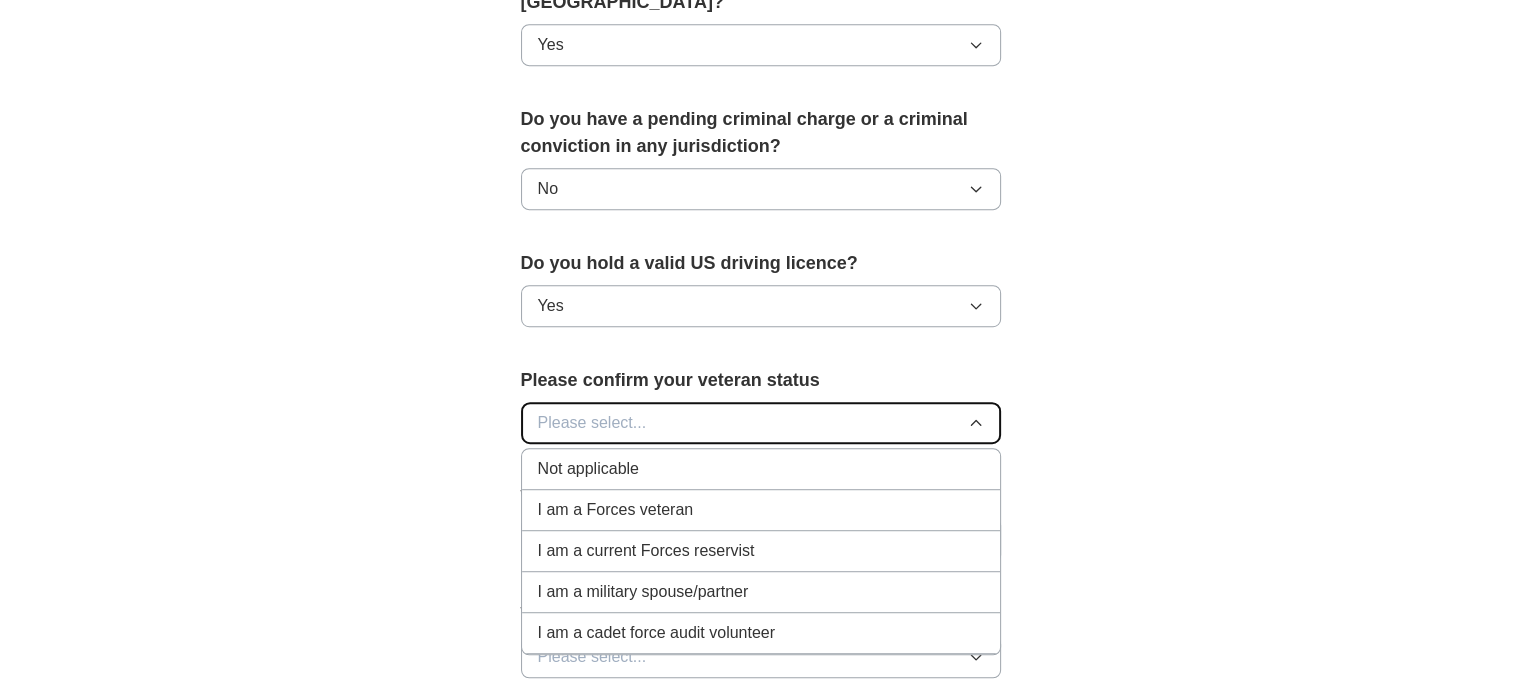 scroll, scrollTop: 1200, scrollLeft: 0, axis: vertical 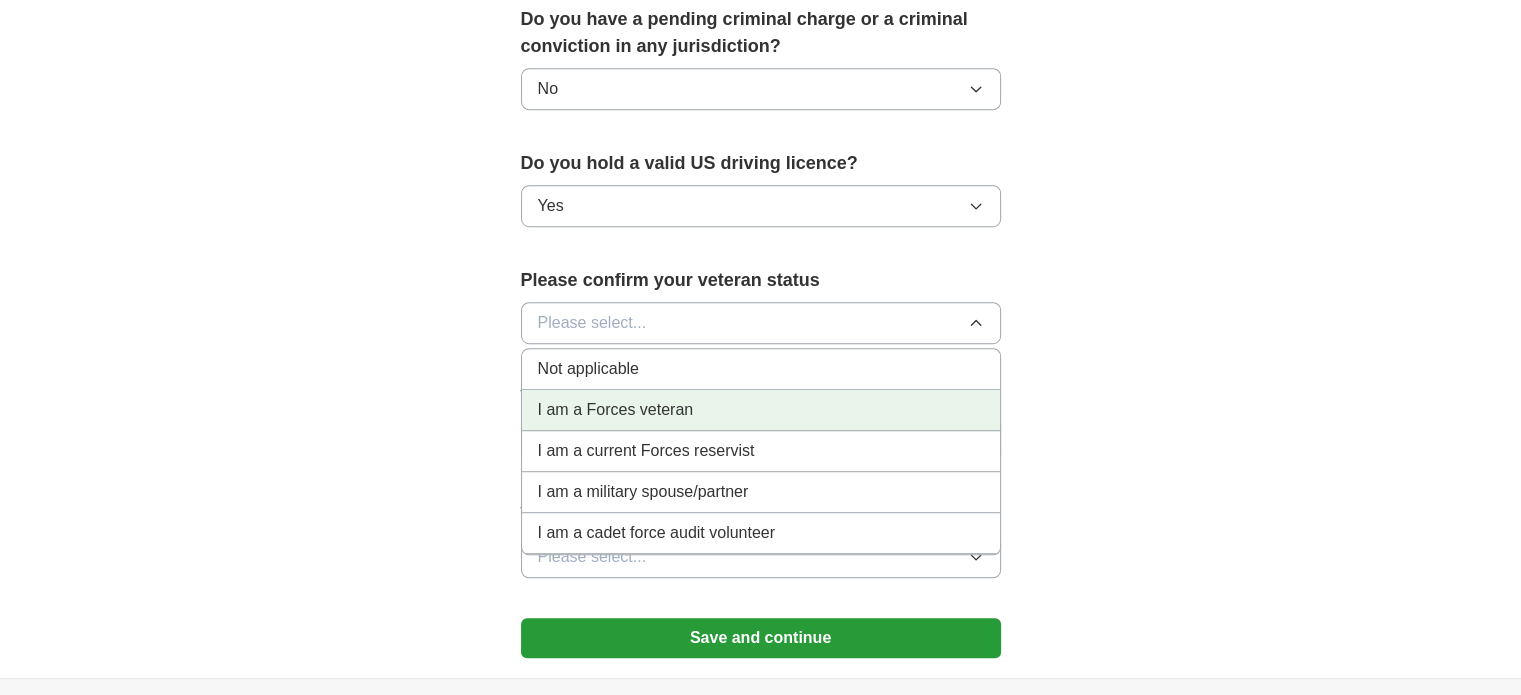 click on "I am a  Forces veteran" at bounding box center [616, 410] 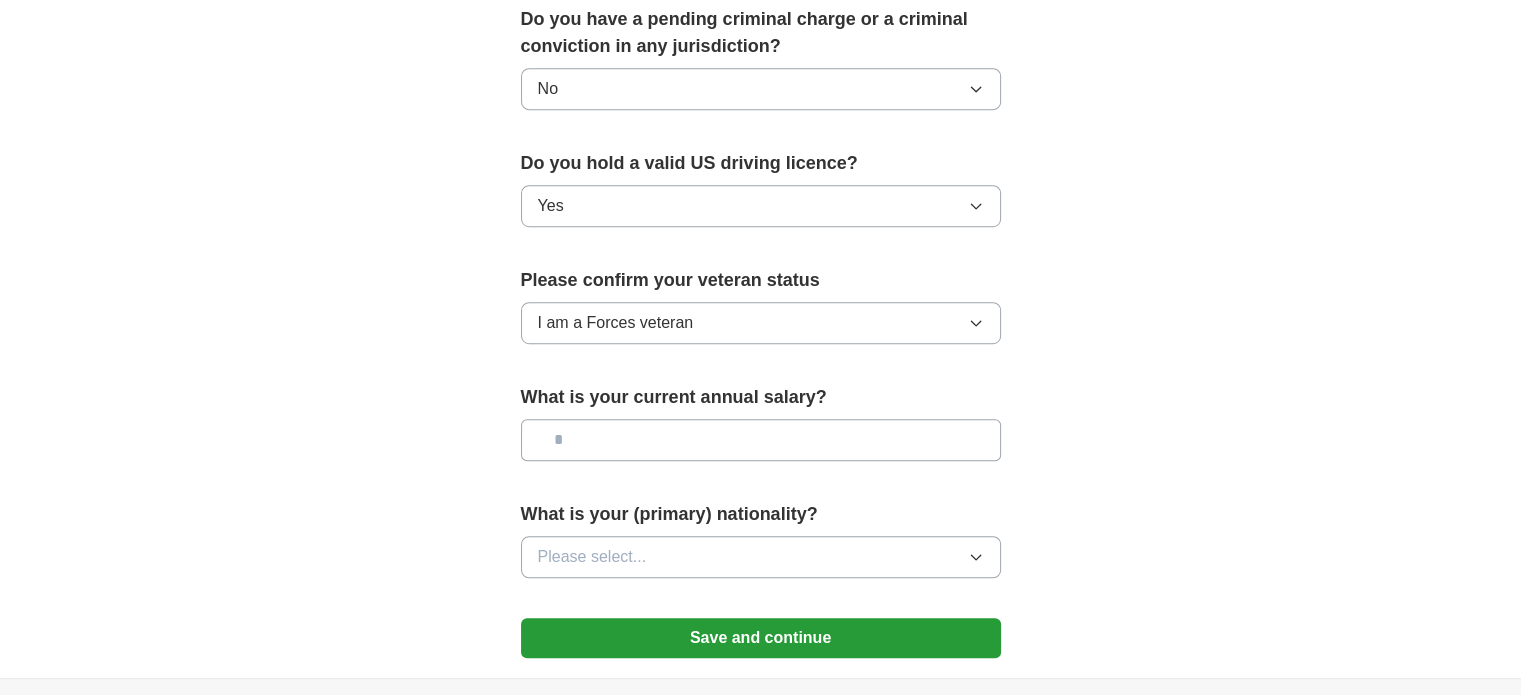 click at bounding box center [761, 440] 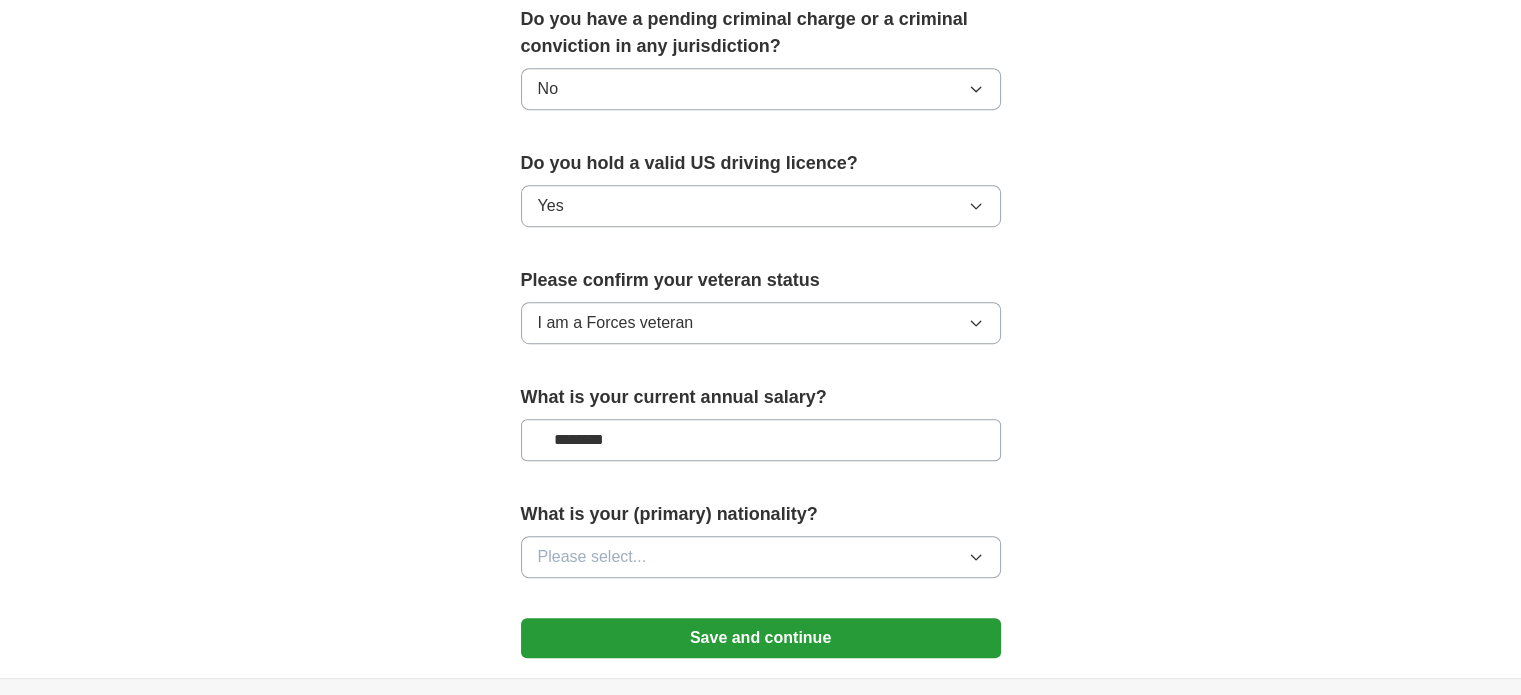 type on "********" 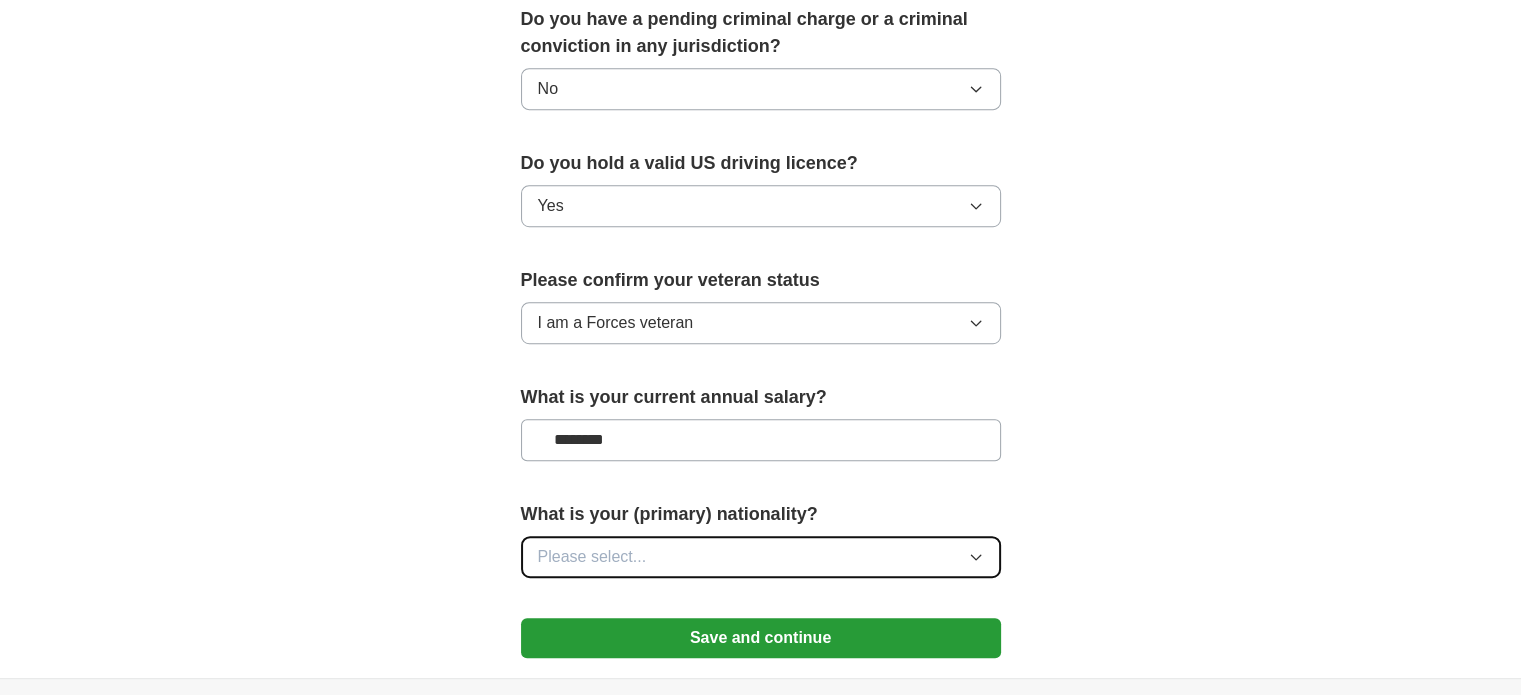 click on "Please select..." at bounding box center [761, 557] 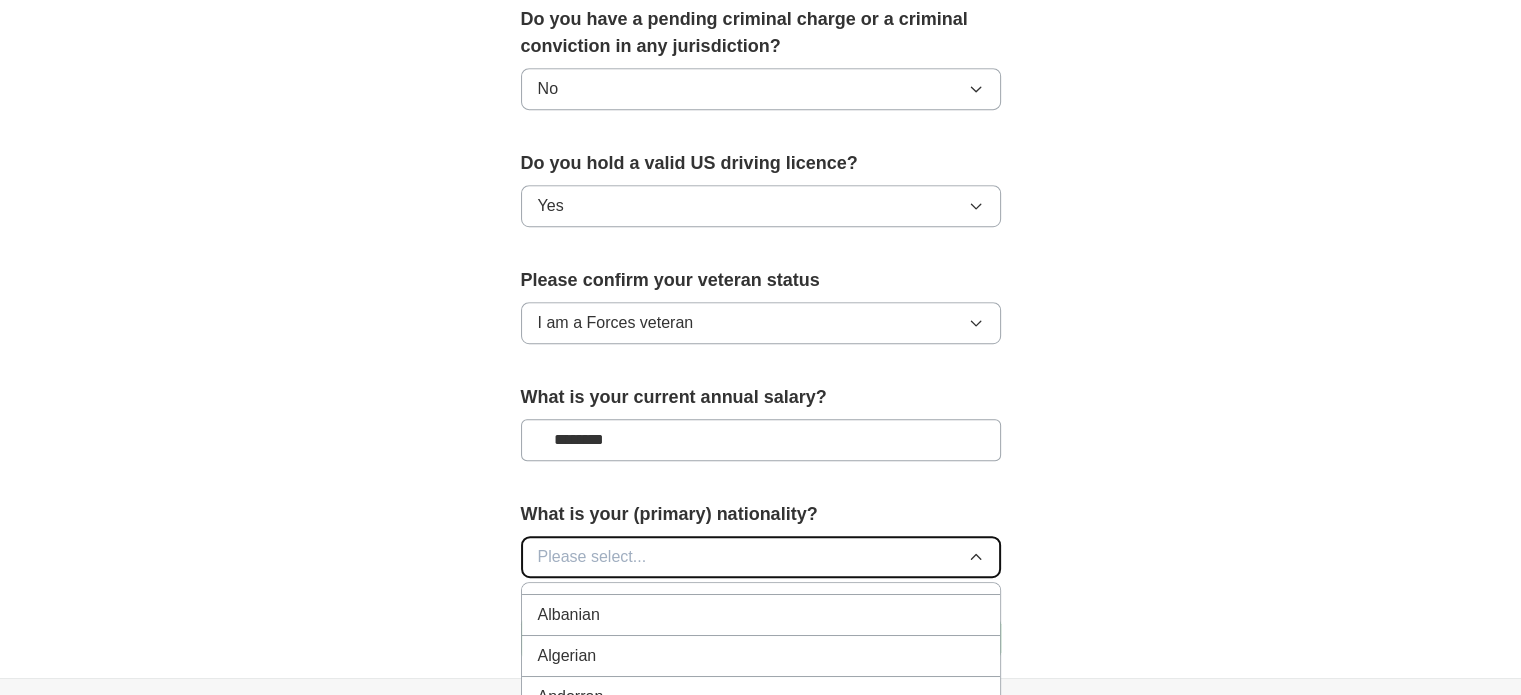 scroll, scrollTop: 0, scrollLeft: 0, axis: both 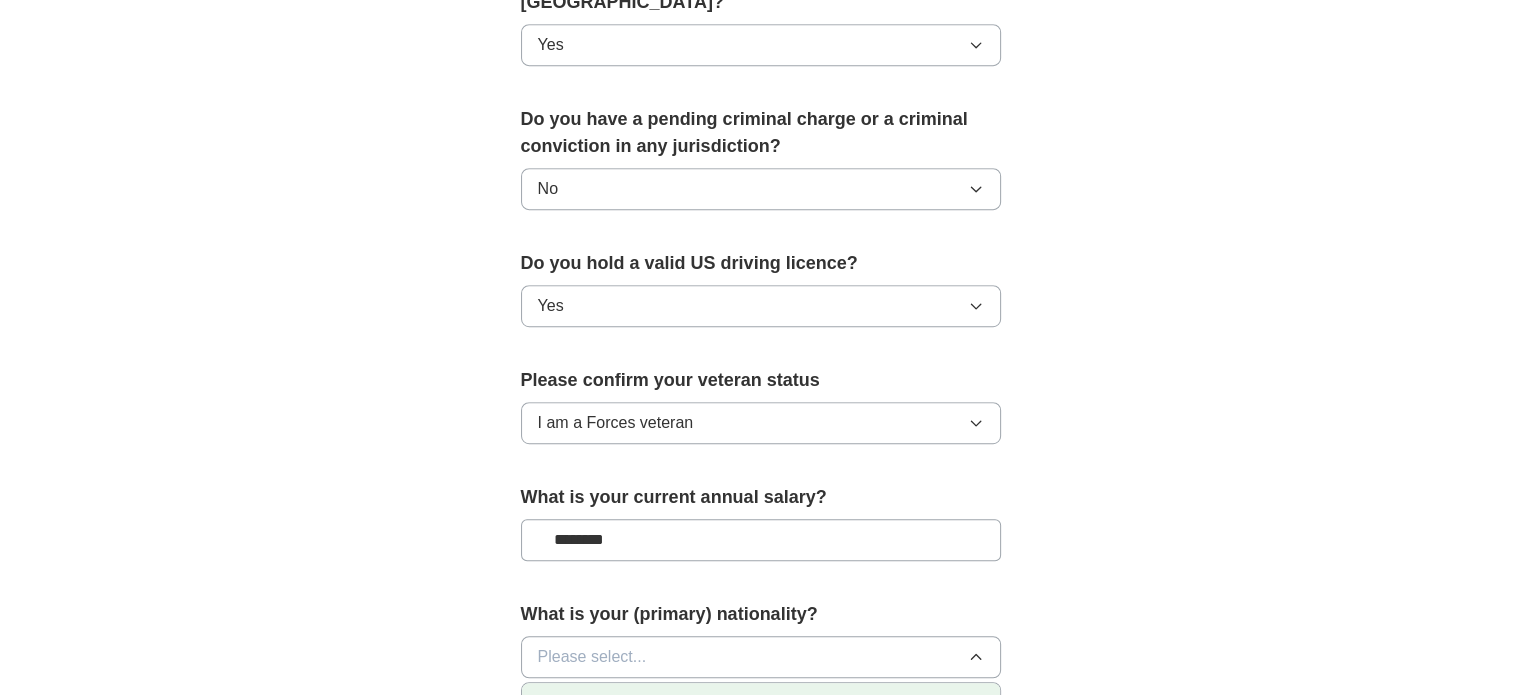click on "American" at bounding box center [761, 703] 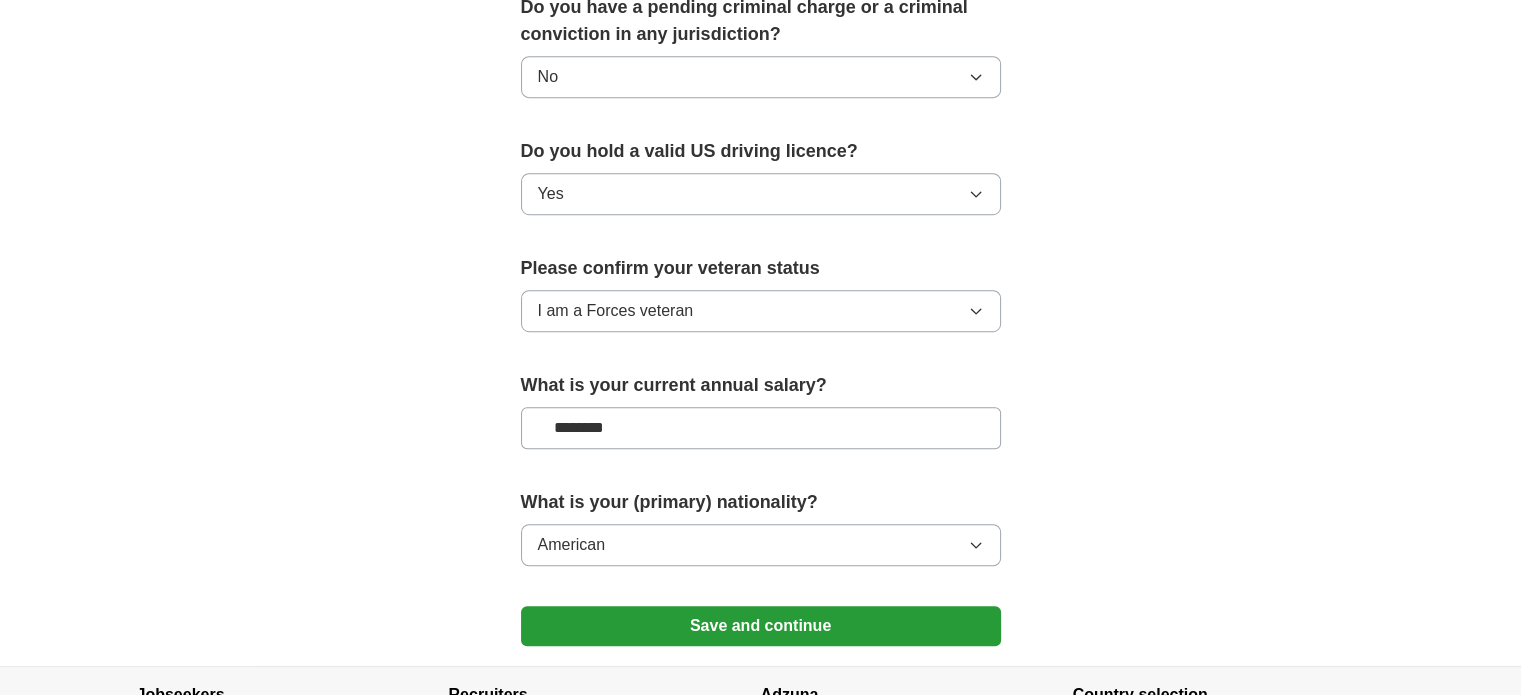 scroll, scrollTop: 1352, scrollLeft: 0, axis: vertical 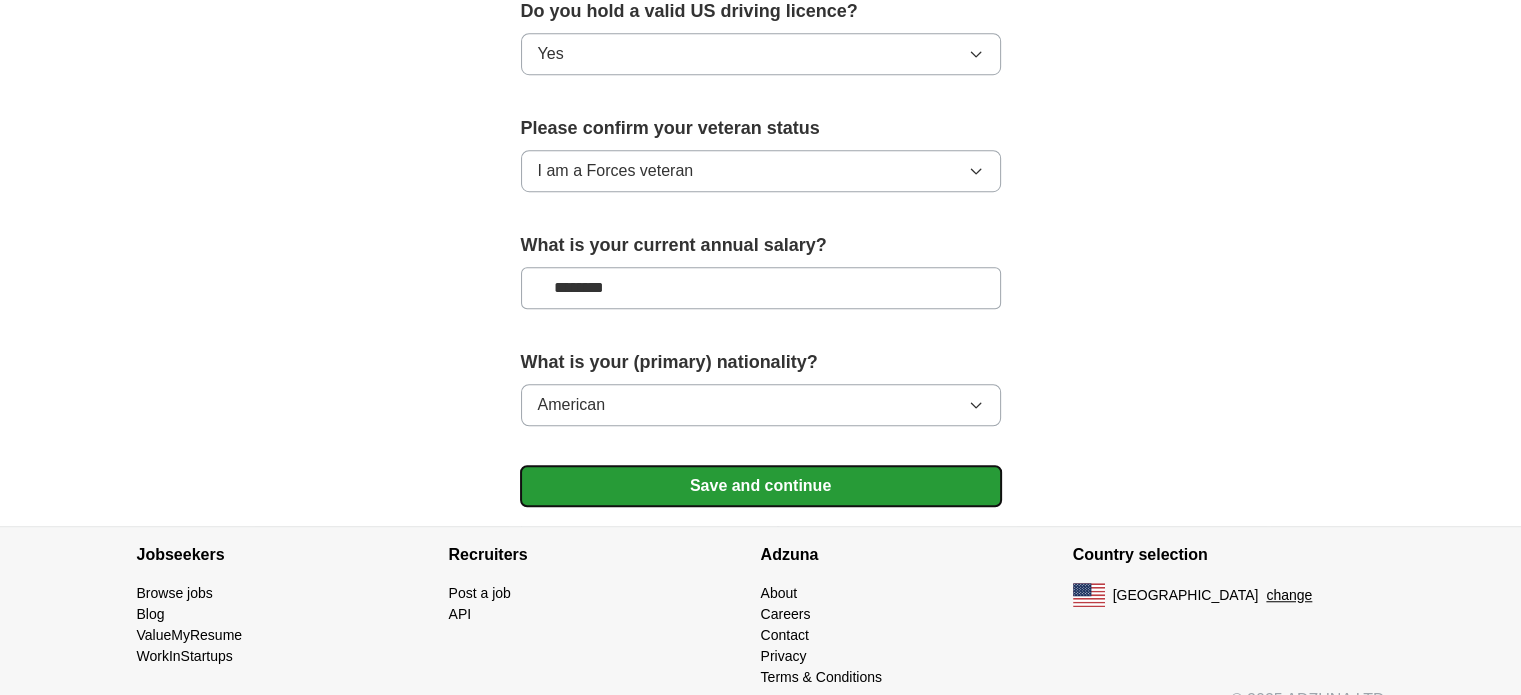 click on "Save and continue" at bounding box center [761, 486] 